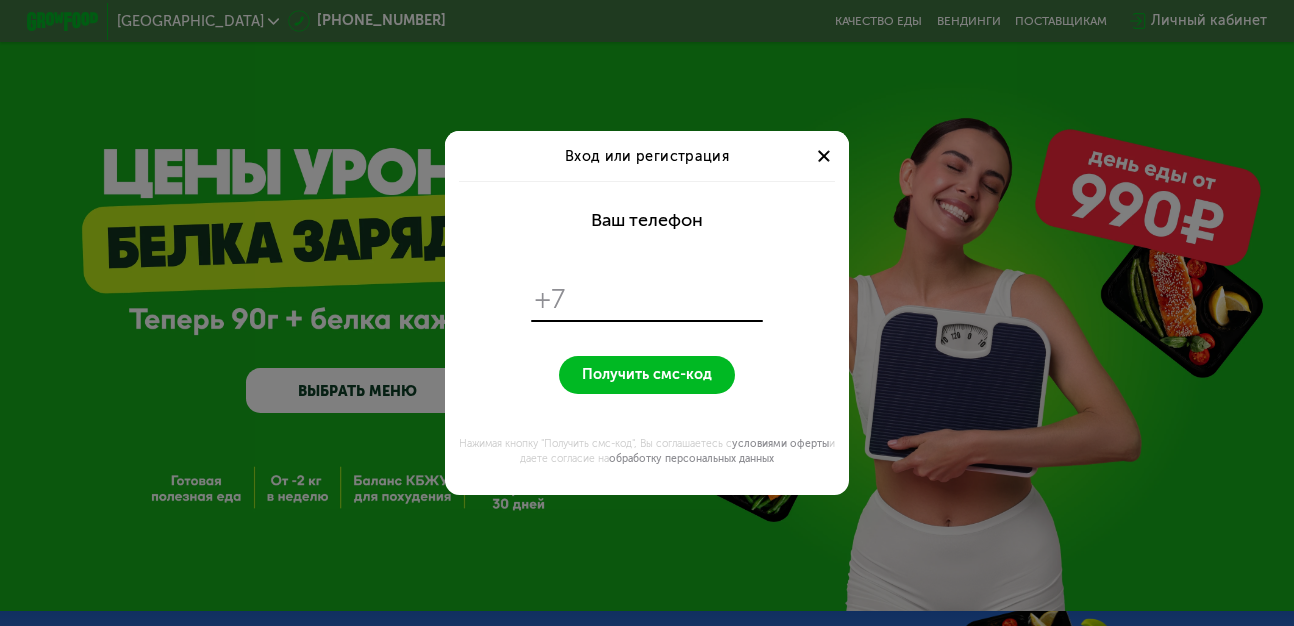 scroll, scrollTop: 0, scrollLeft: 0, axis: both 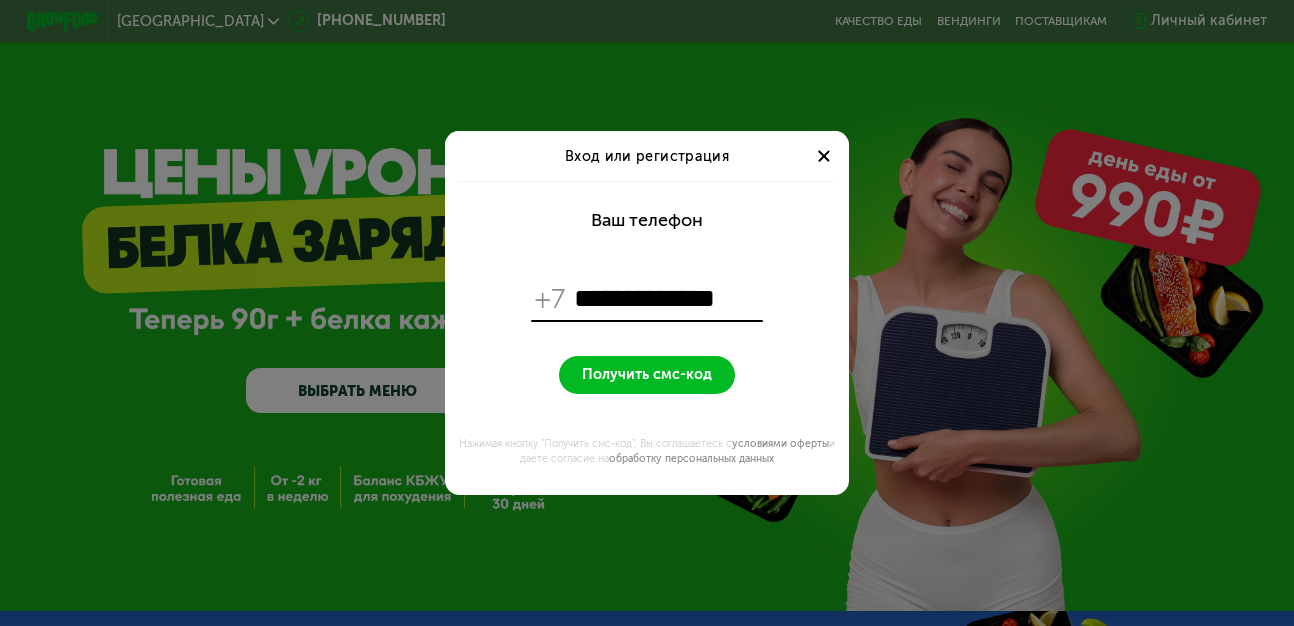 type on "**********" 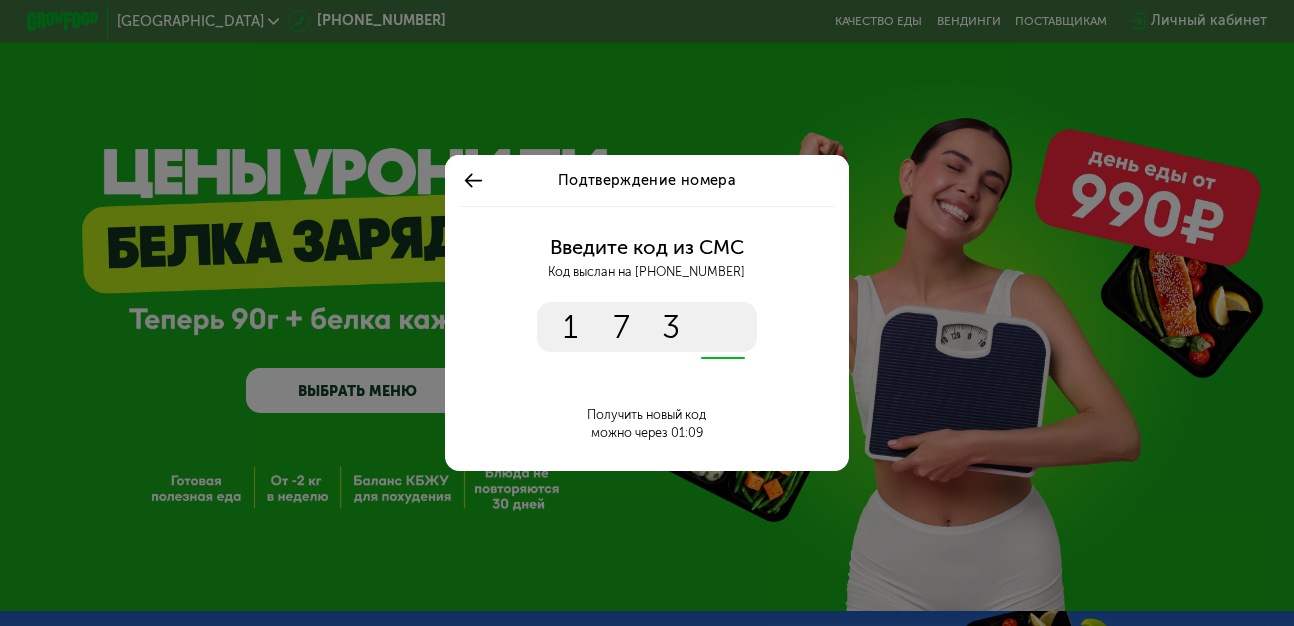 type on "****" 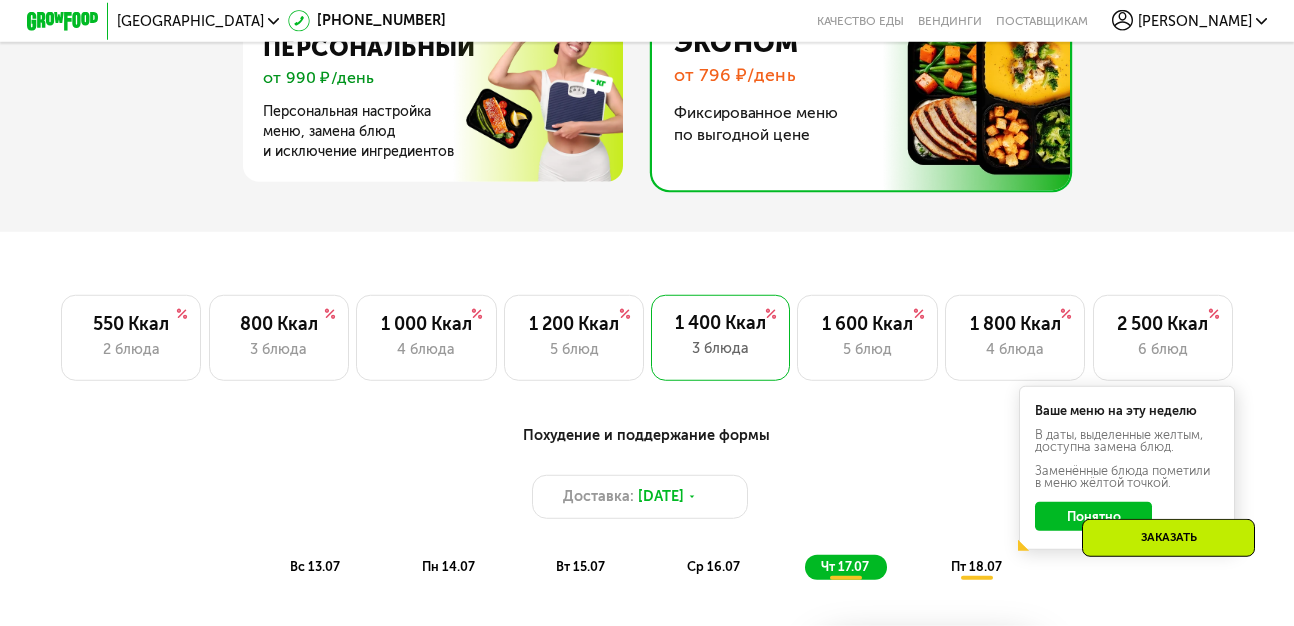 scroll, scrollTop: 912, scrollLeft: 0, axis: vertical 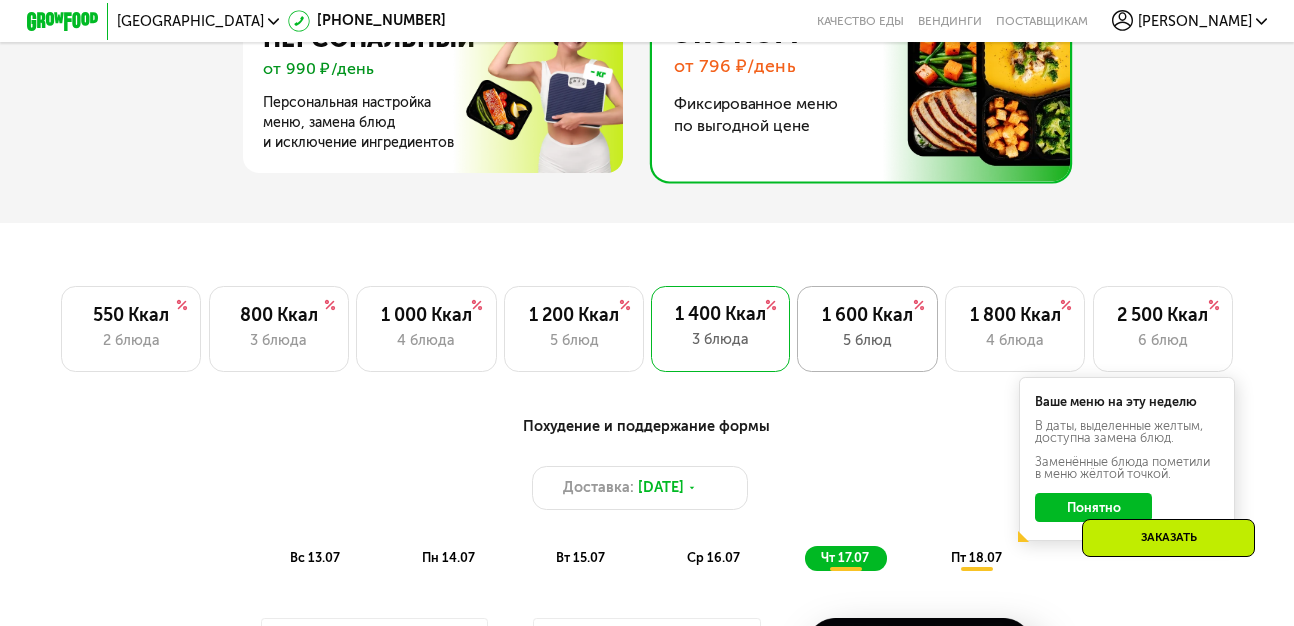 click on "1 600 Ккал" at bounding box center (867, 316) 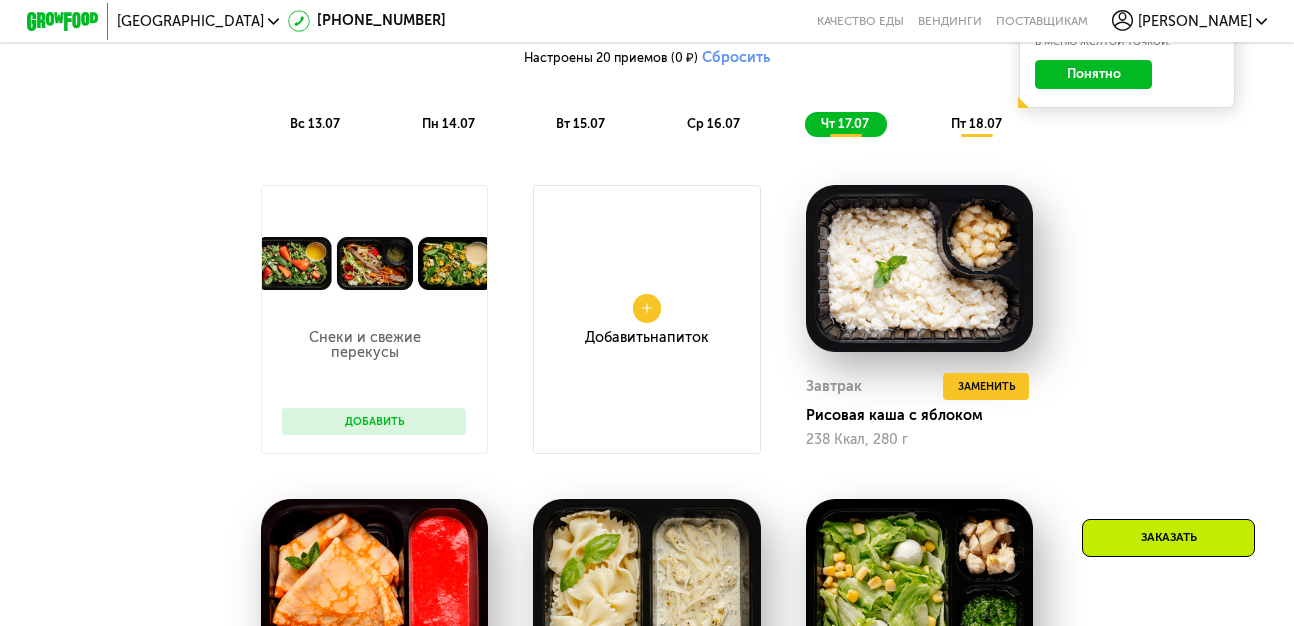 scroll, scrollTop: 1026, scrollLeft: 0, axis: vertical 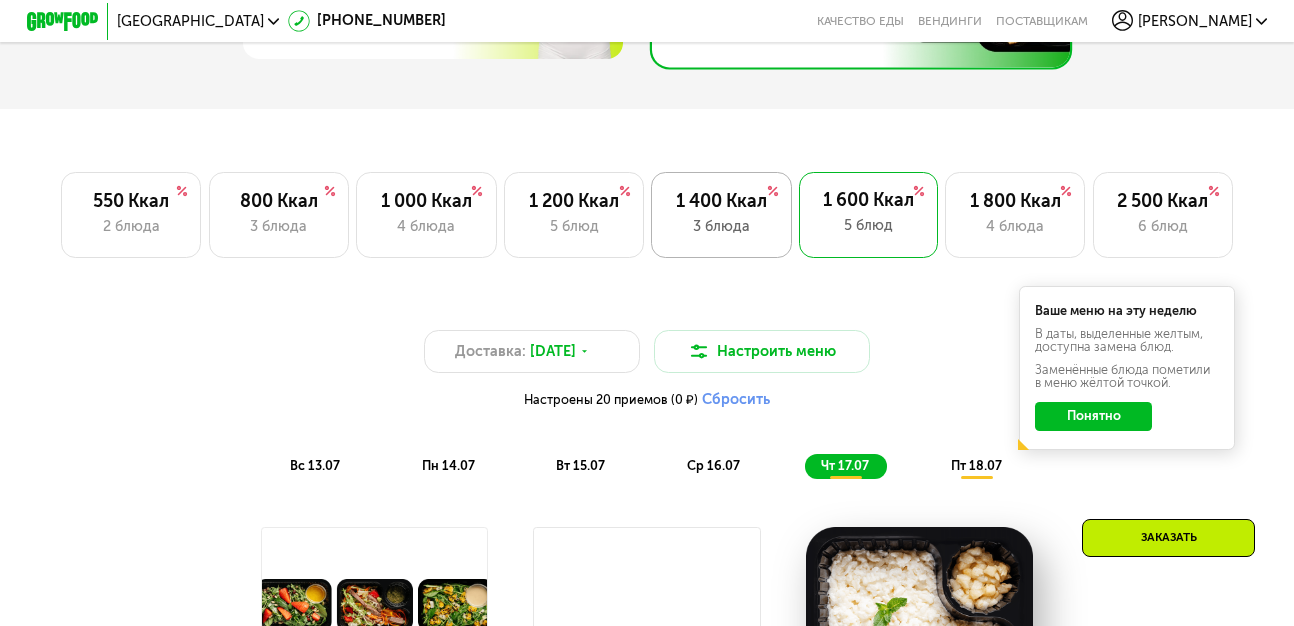 click on "3 блюда" at bounding box center (721, 227) 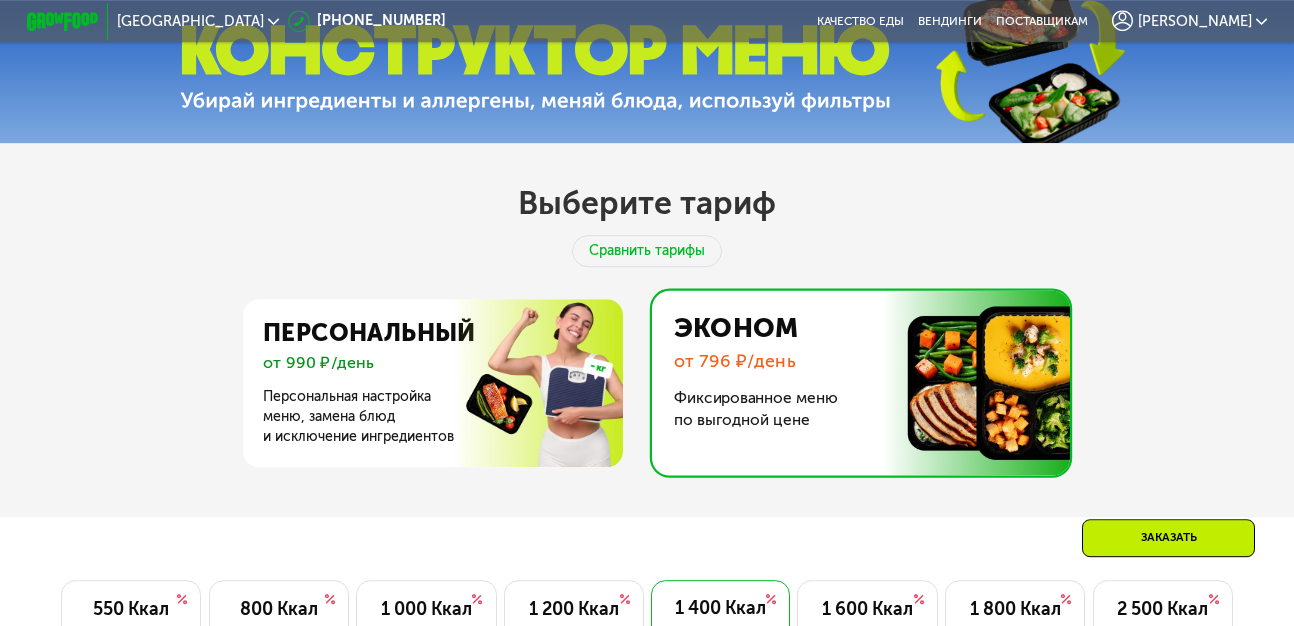 scroll, scrollTop: 684, scrollLeft: 0, axis: vertical 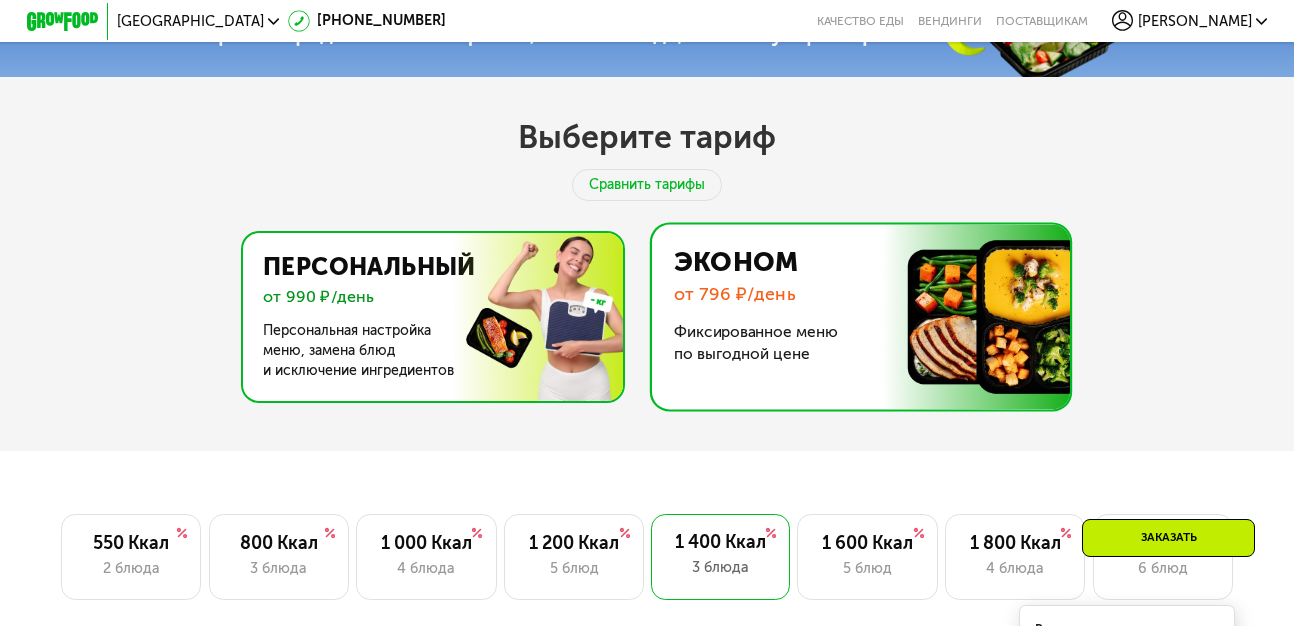 click at bounding box center [428, 317] 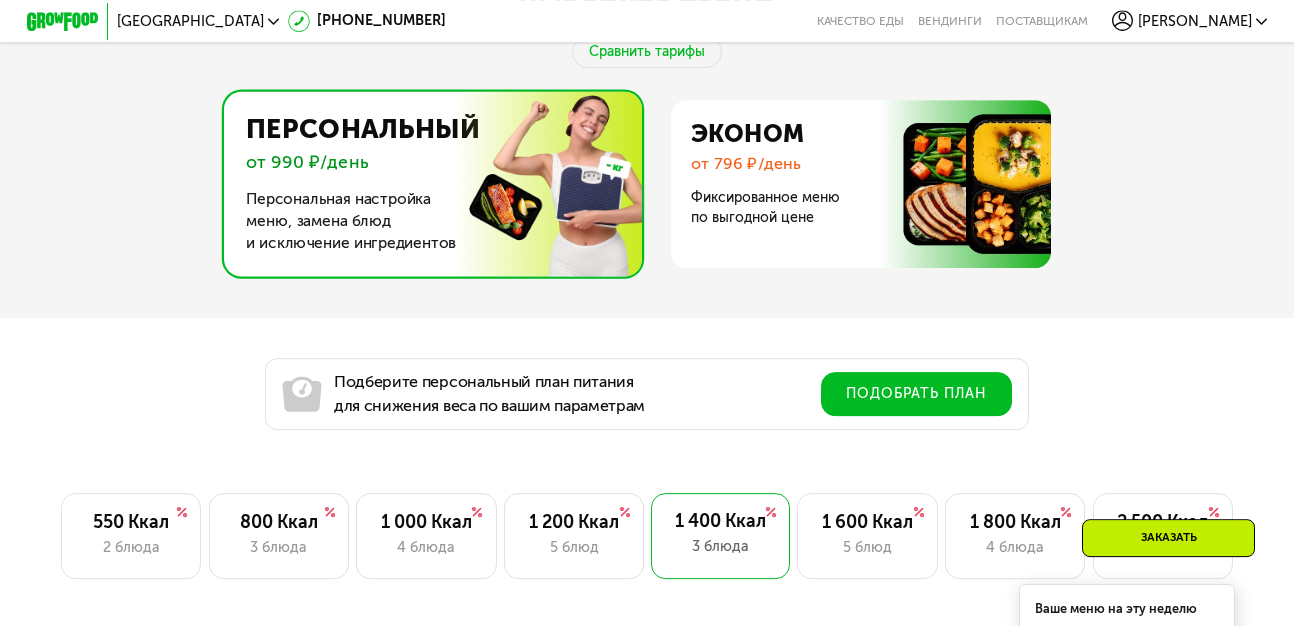 scroll, scrollTop: 798, scrollLeft: 0, axis: vertical 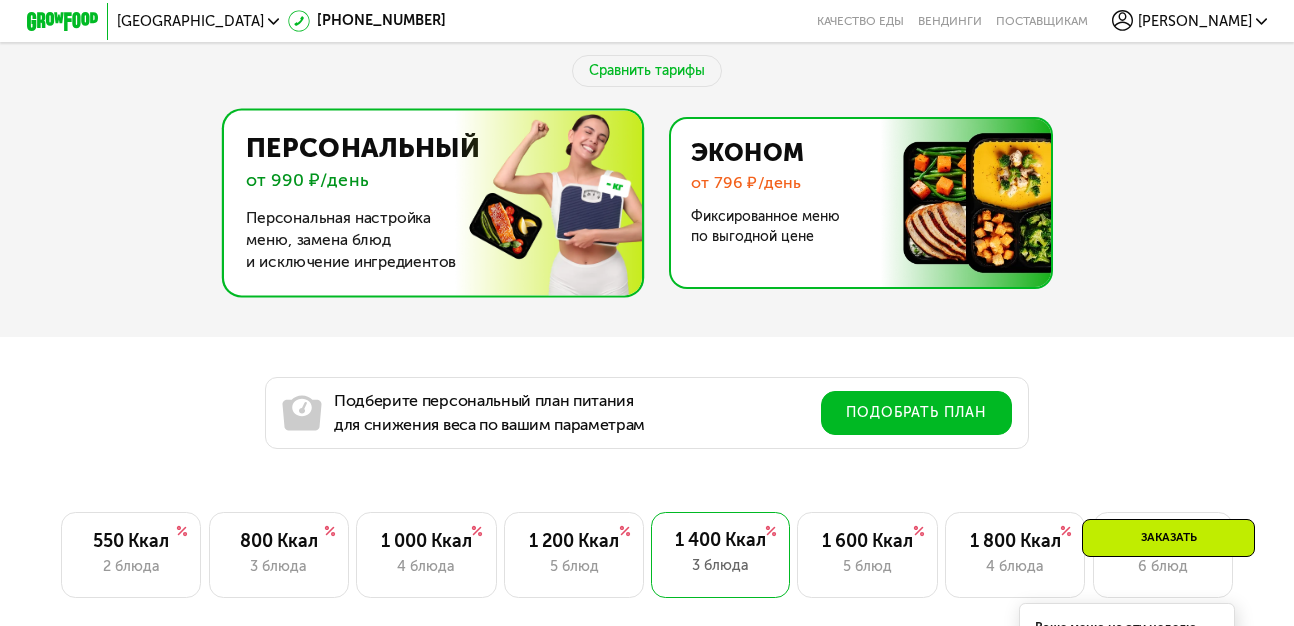drag, startPoint x: 816, startPoint y: 188, endPoint x: 921, endPoint y: 155, distance: 110.06362 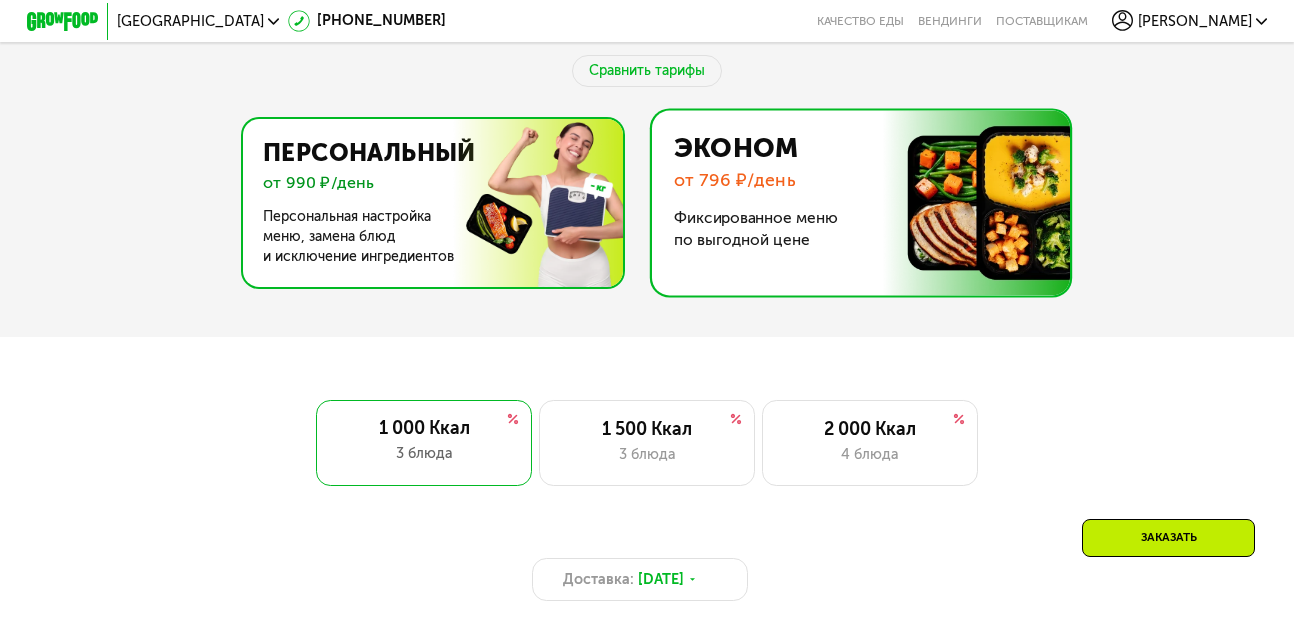 drag, startPoint x: 422, startPoint y: 196, endPoint x: 296, endPoint y: 212, distance: 127.01181 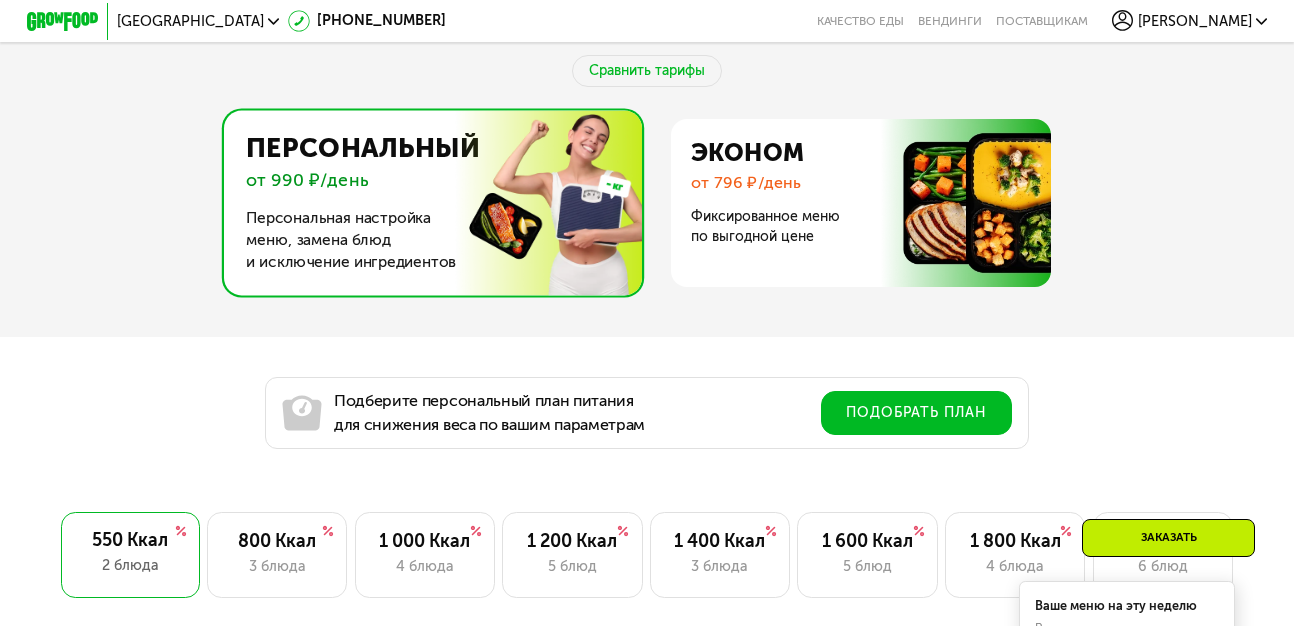 scroll, scrollTop: 912, scrollLeft: 0, axis: vertical 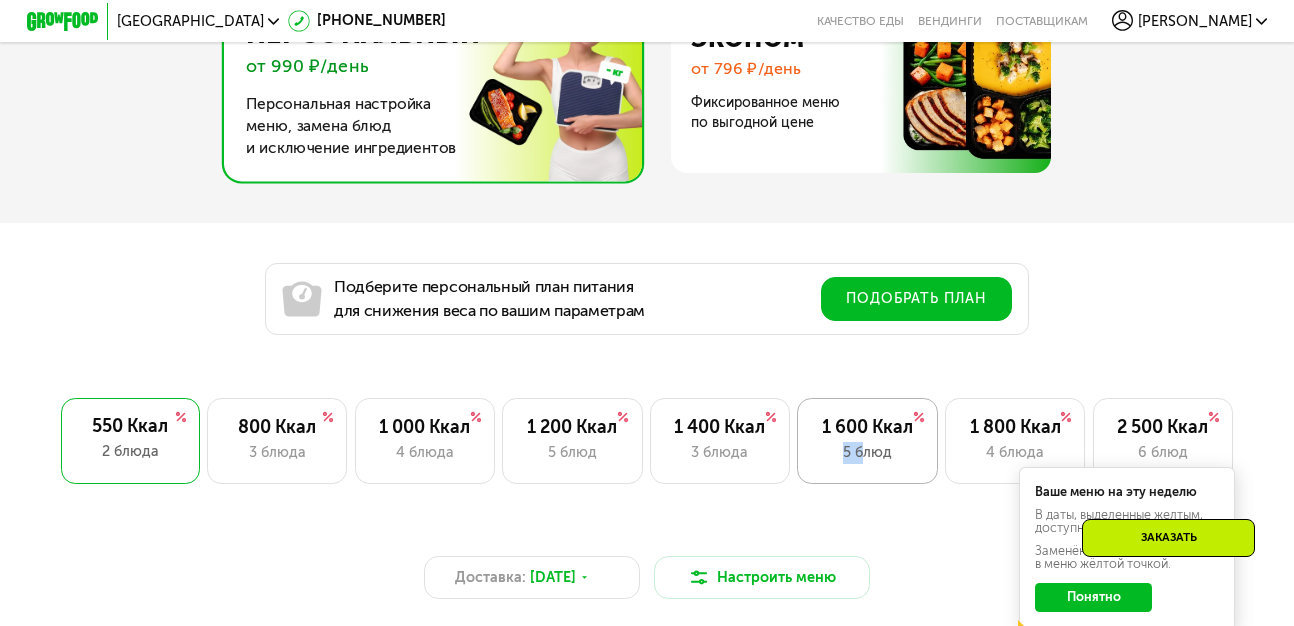 click on "1 600 Ккал 5 блюд" 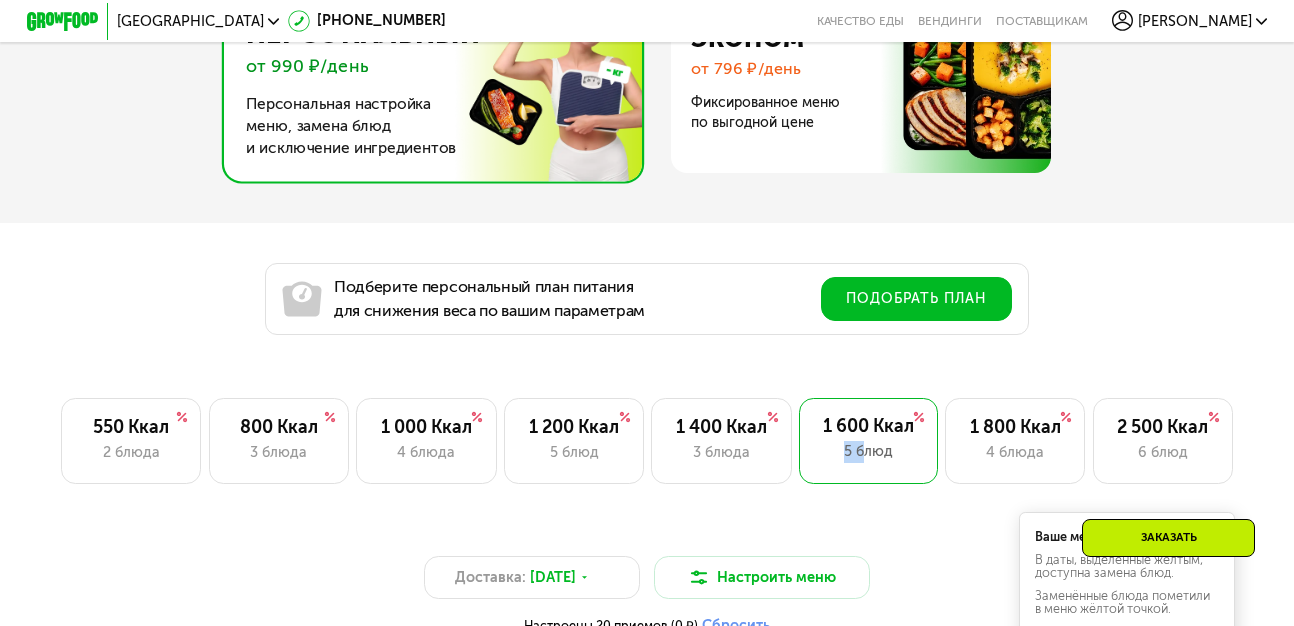click on "Подберите персональный план питания для снижения веса по вашим параметрам   Подобрать план" 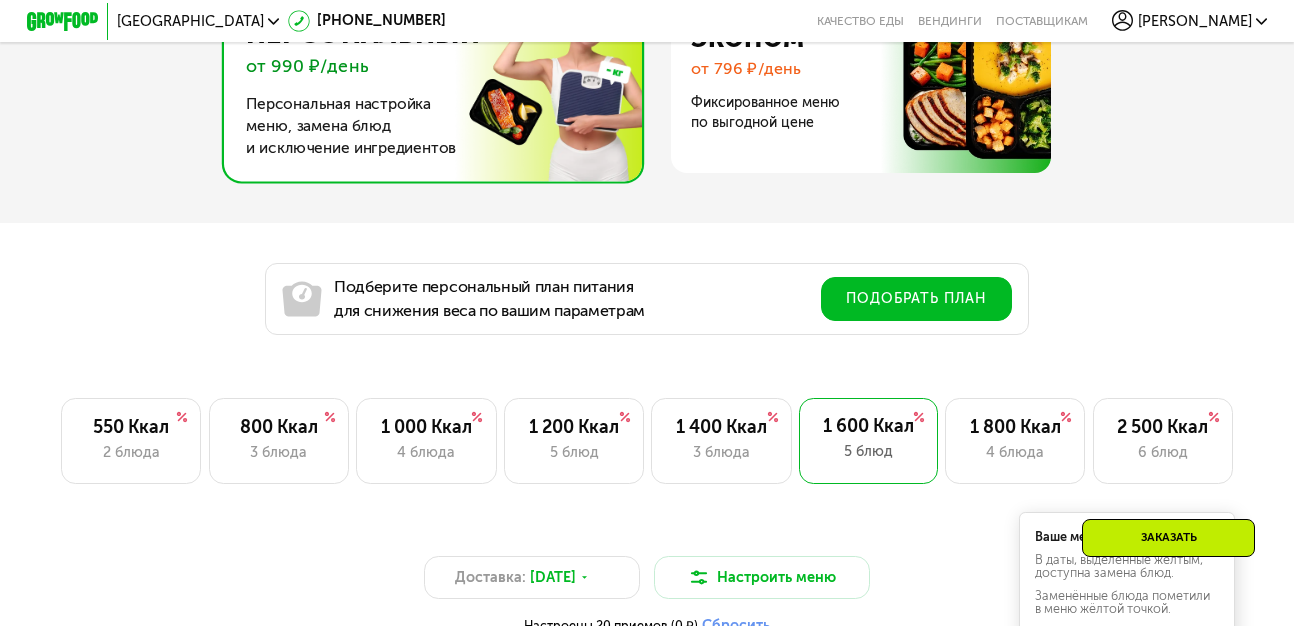 drag, startPoint x: 1208, startPoint y: 245, endPoint x: 1226, endPoint y: 179, distance: 68.41052 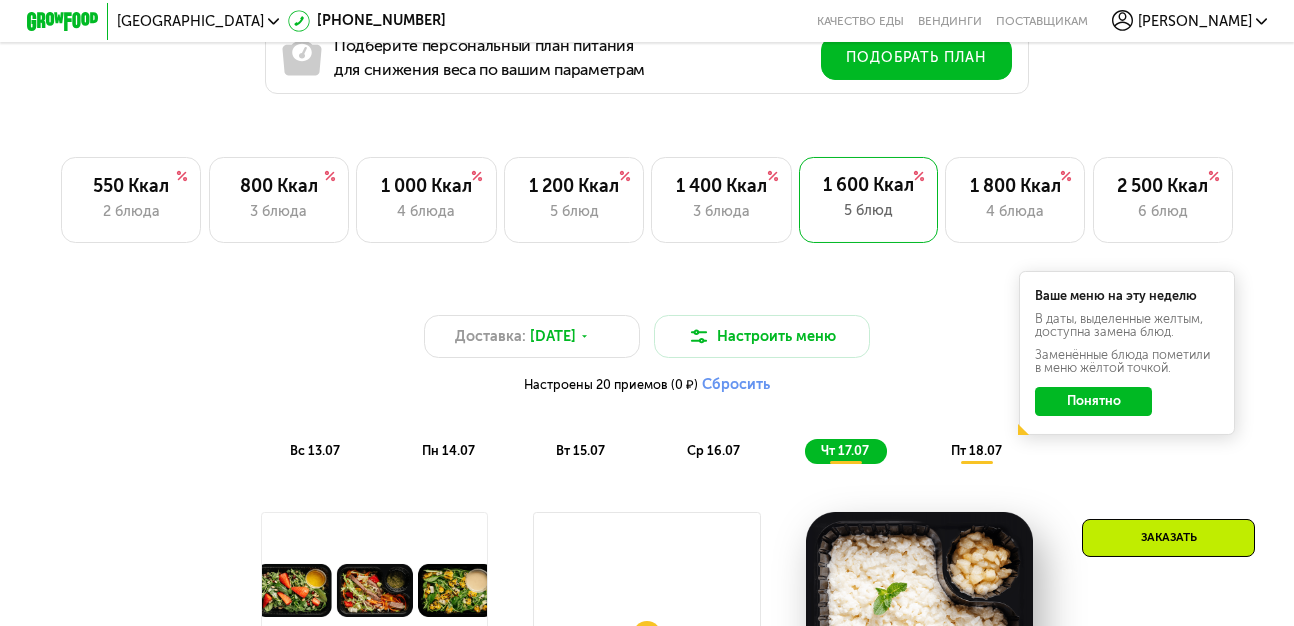 scroll, scrollTop: 1026, scrollLeft: 0, axis: vertical 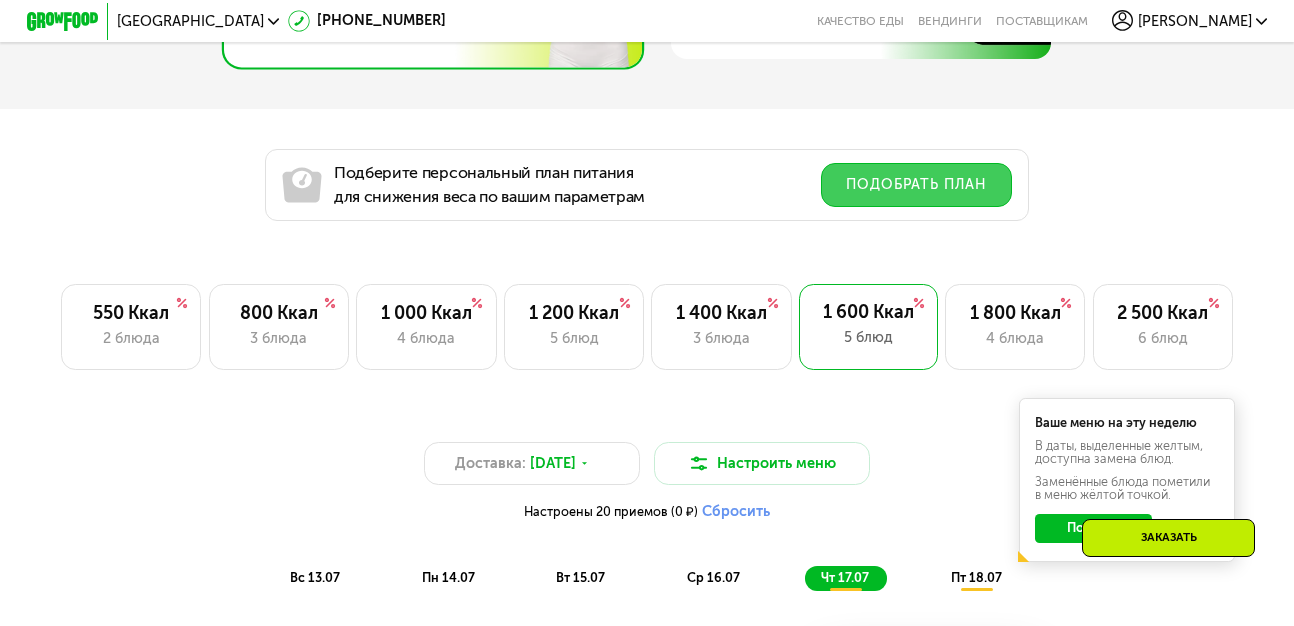 drag, startPoint x: 897, startPoint y: 176, endPoint x: 853, endPoint y: 181, distance: 44.28318 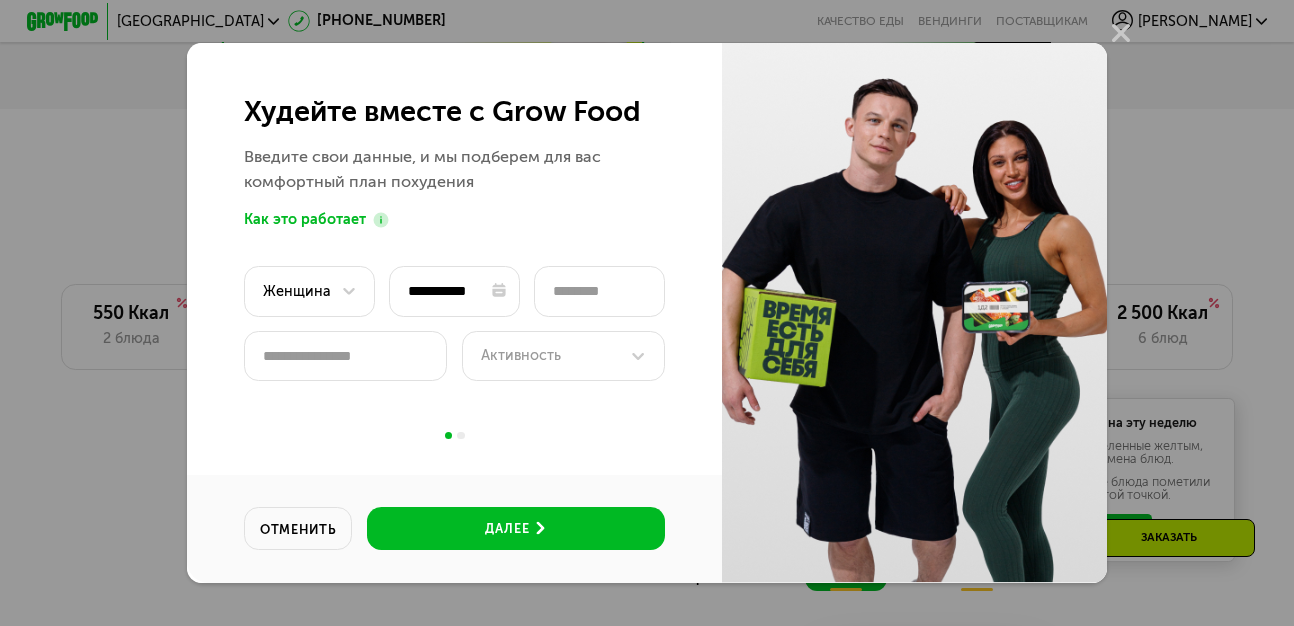 scroll, scrollTop: 0, scrollLeft: 0, axis: both 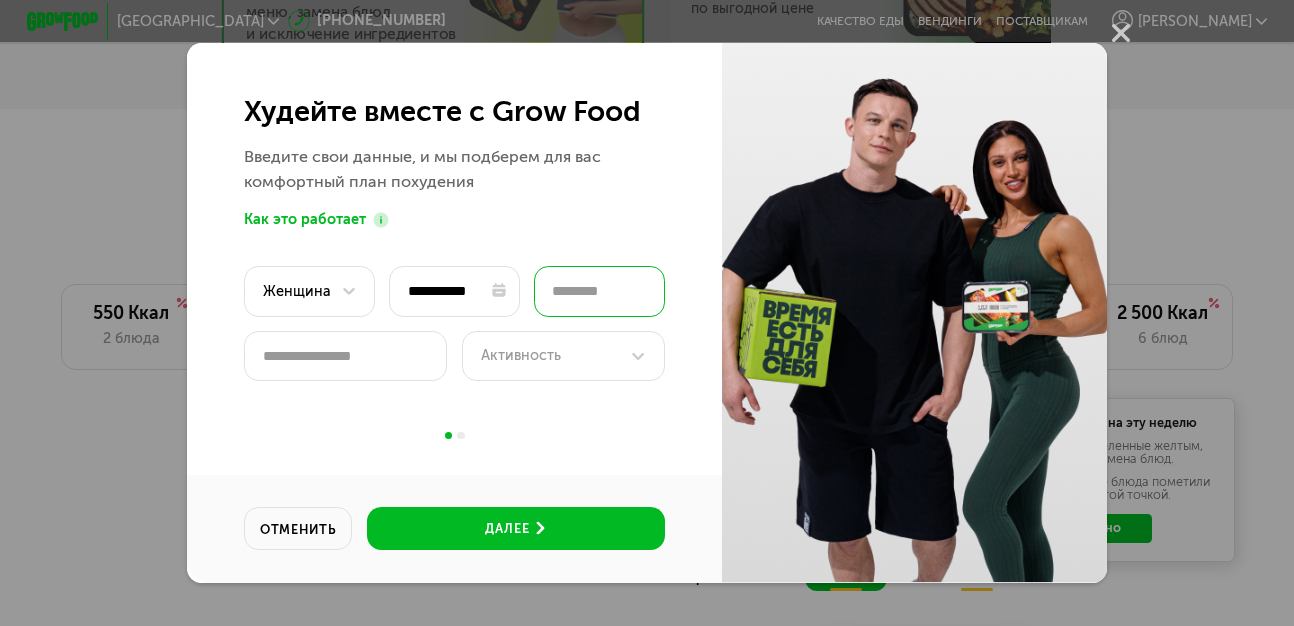 click at bounding box center (599, 291) 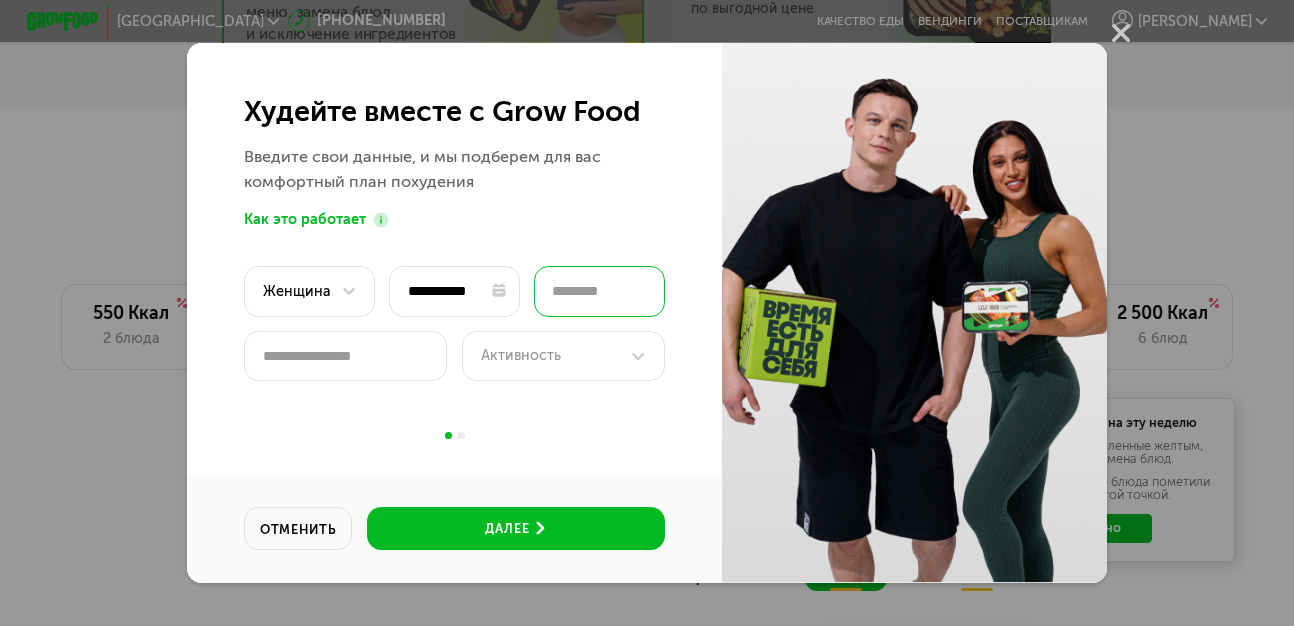 type 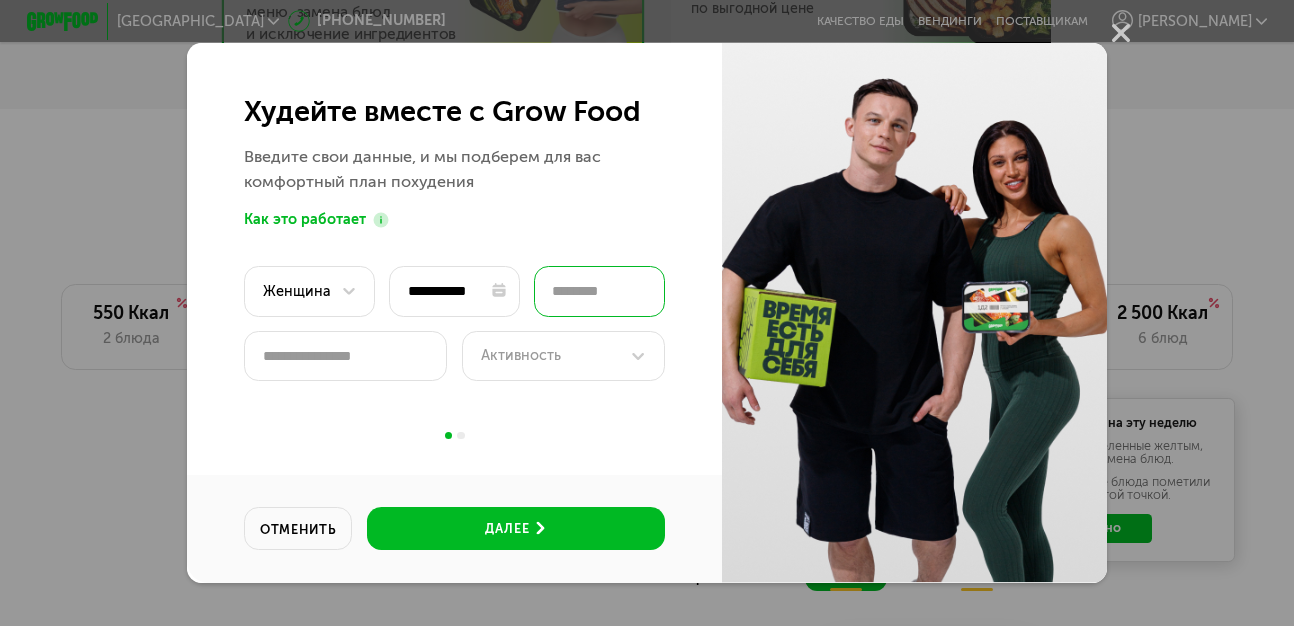 type on "*" 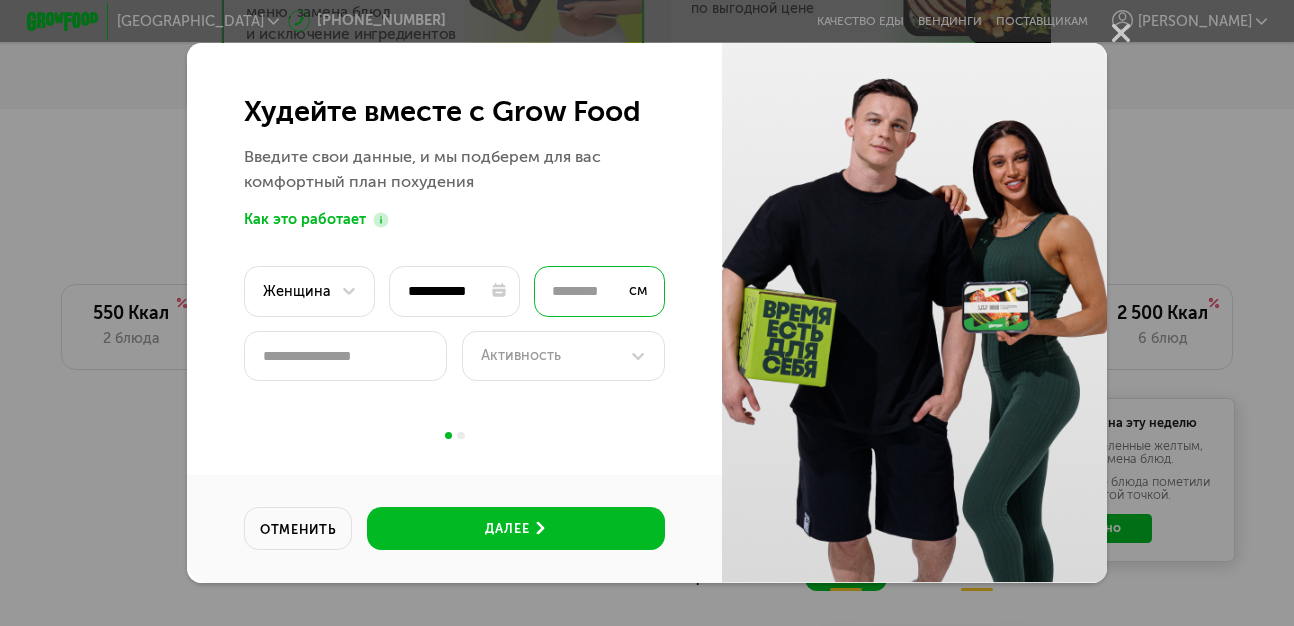 type 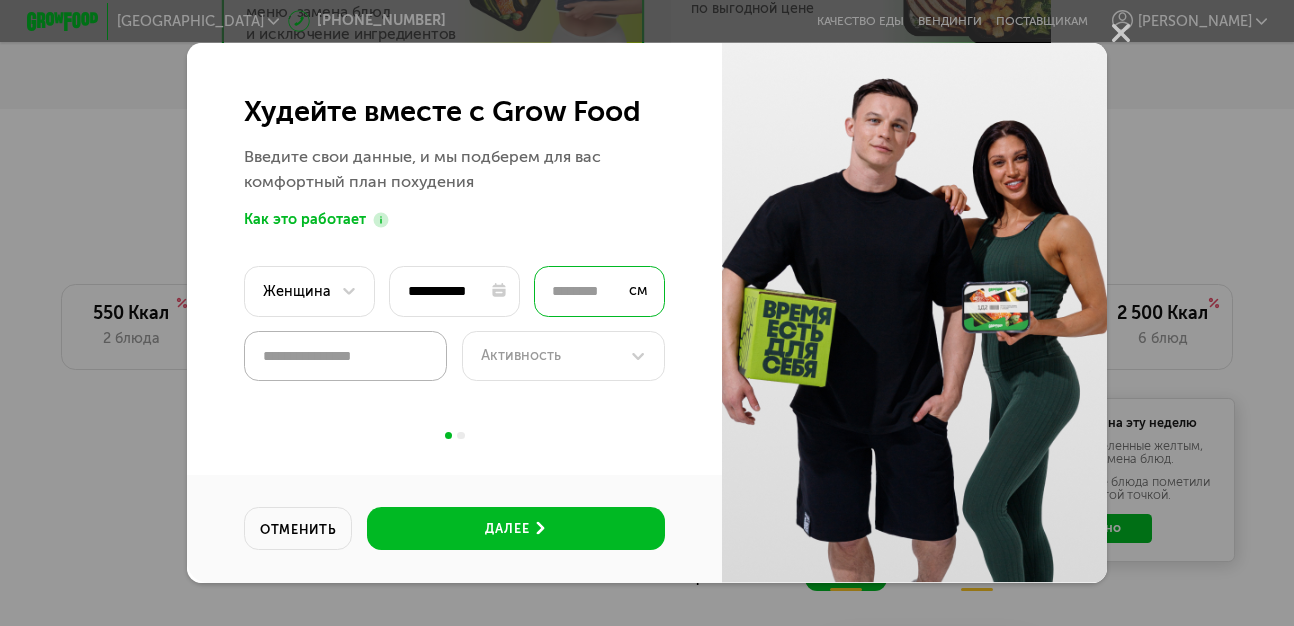 type on "***" 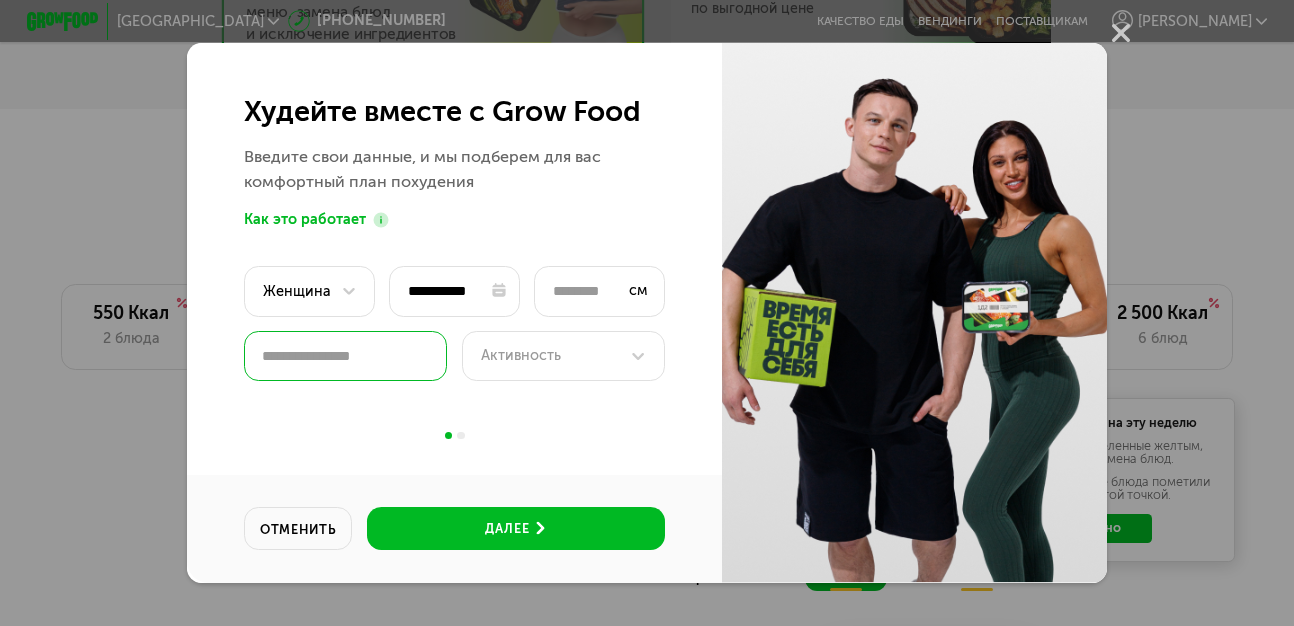 click at bounding box center (345, 356) 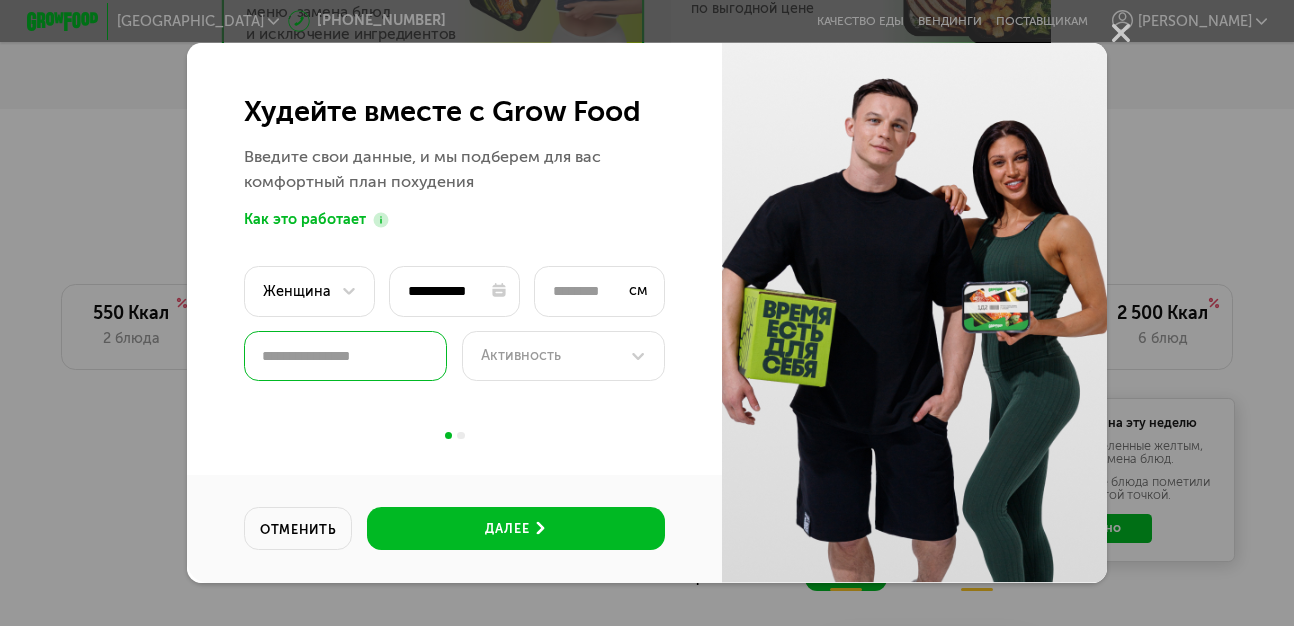 type 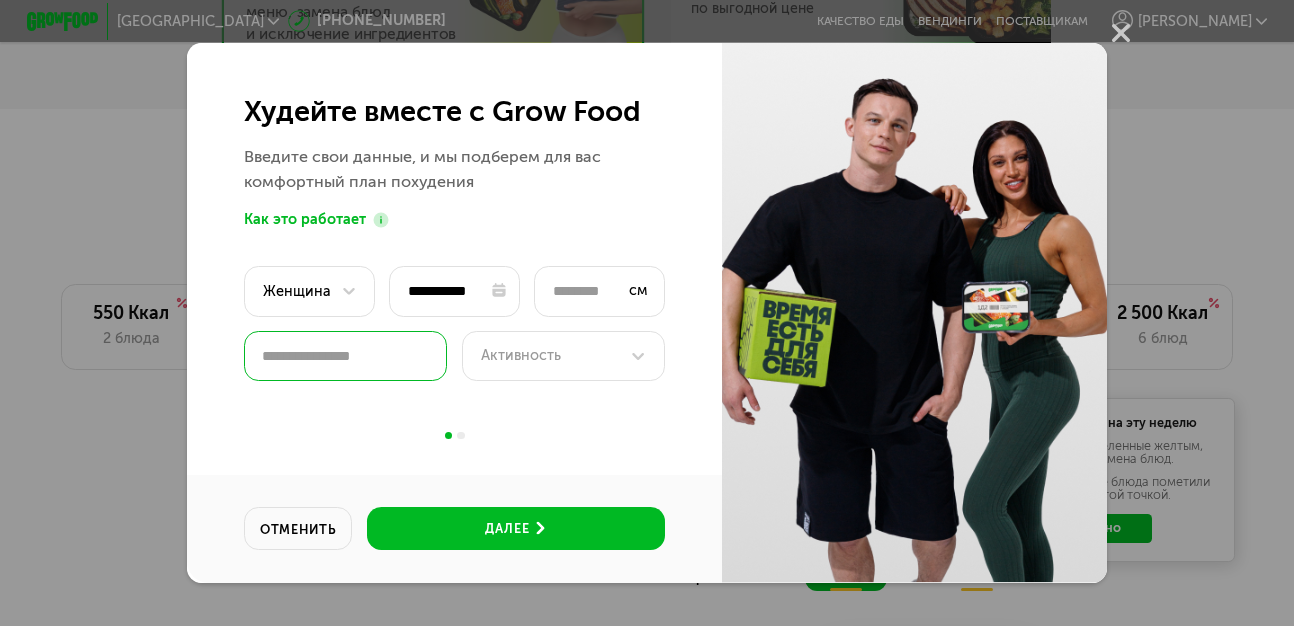 type on "*" 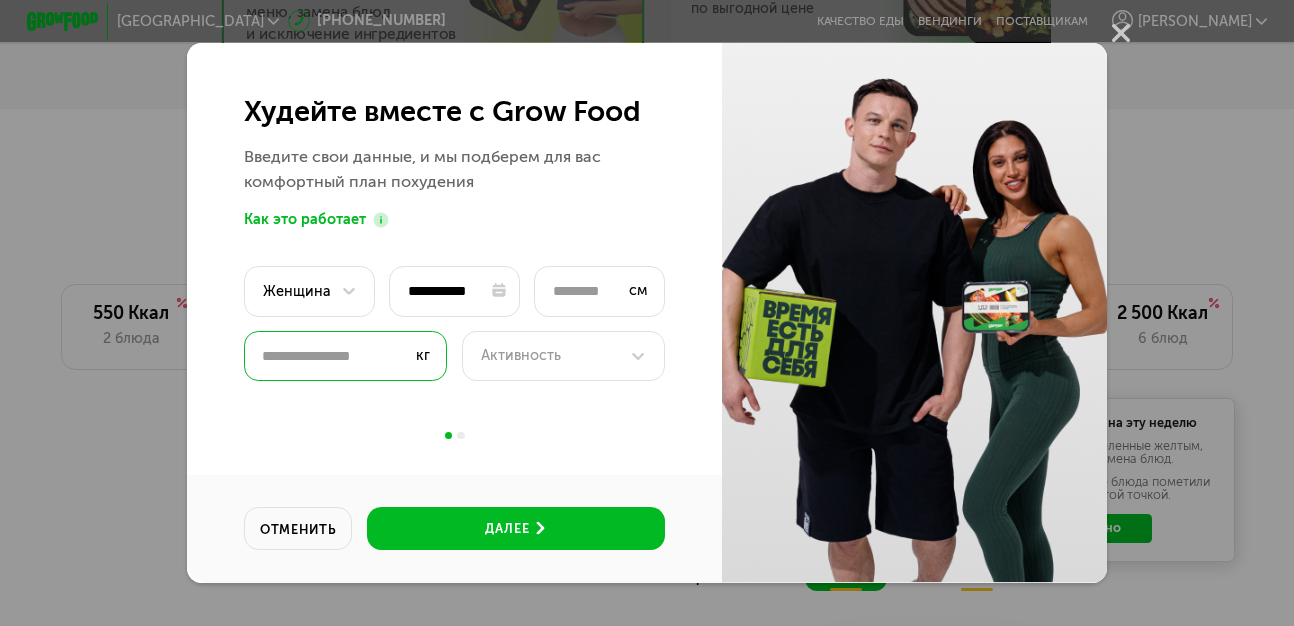 type 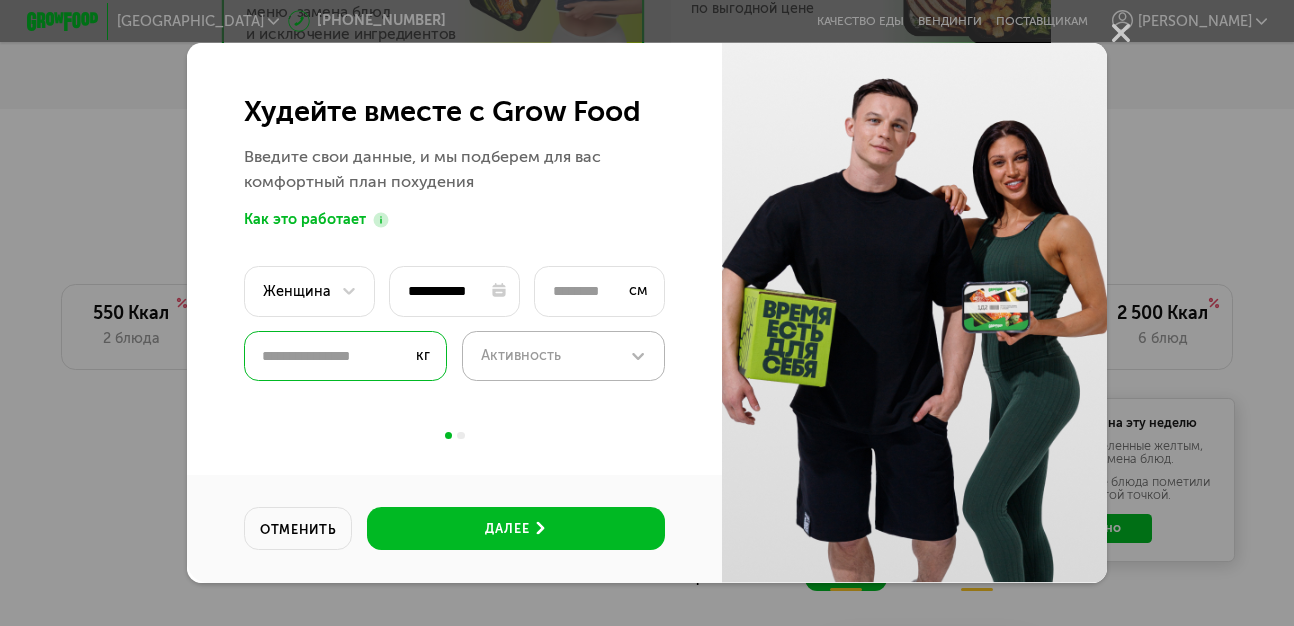 type on "**" 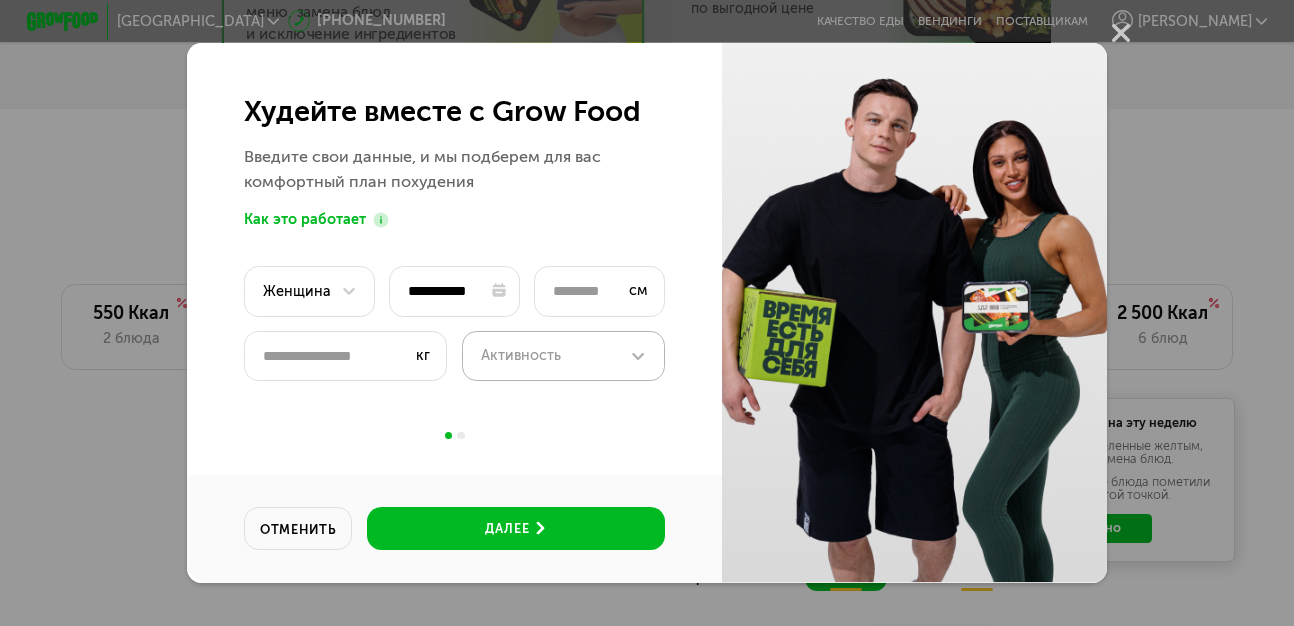 click 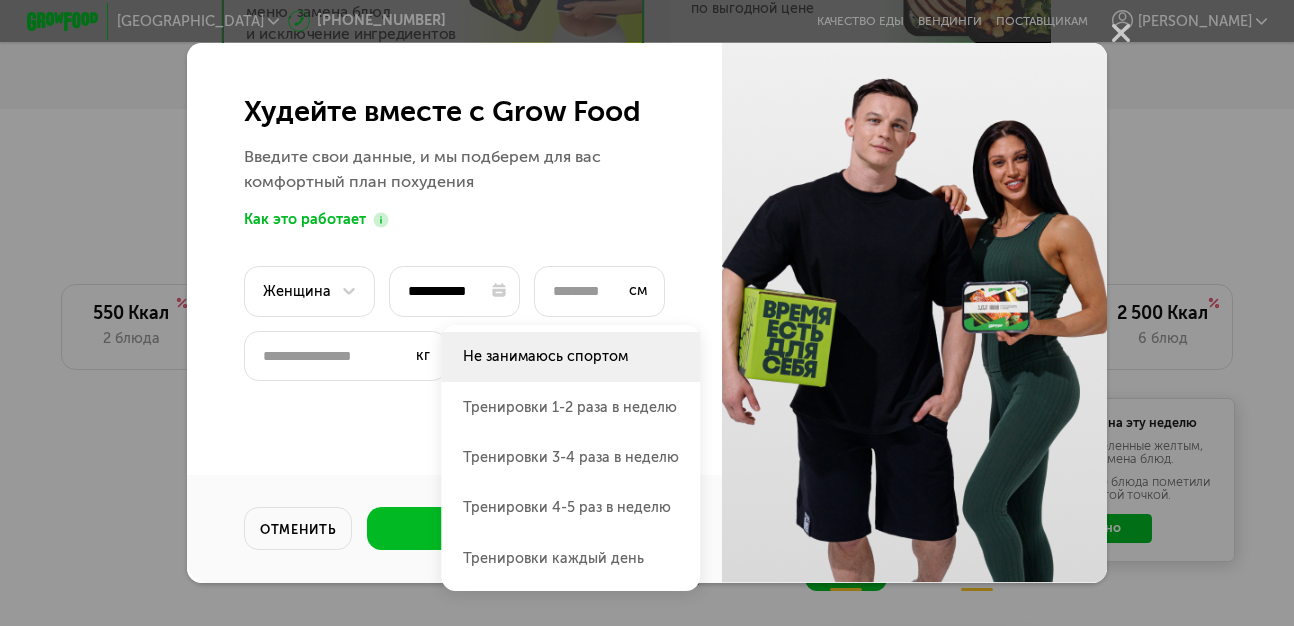 click on "Не занимаюсь спортом" 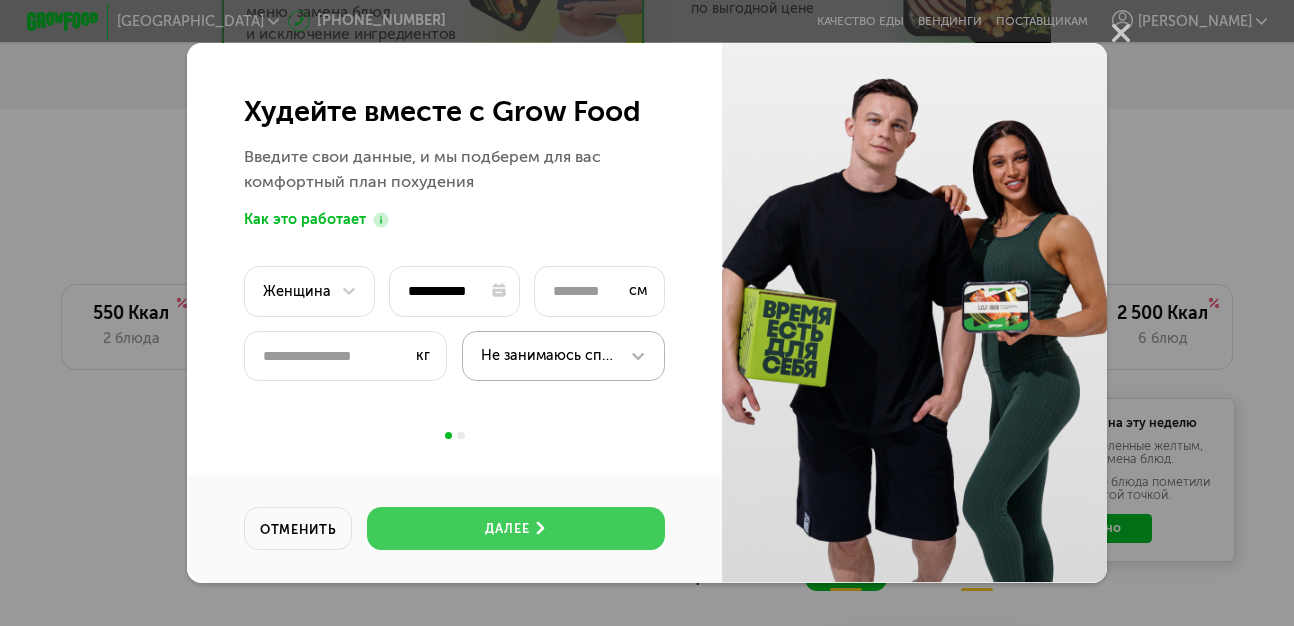 click on "далее" 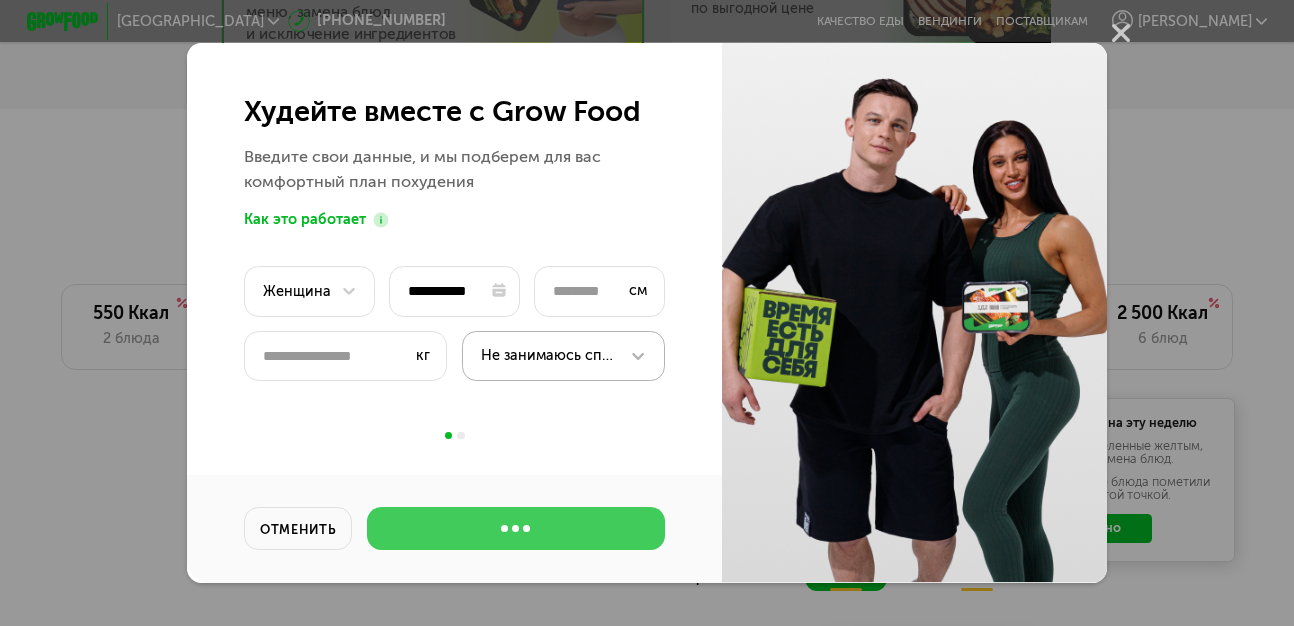 type 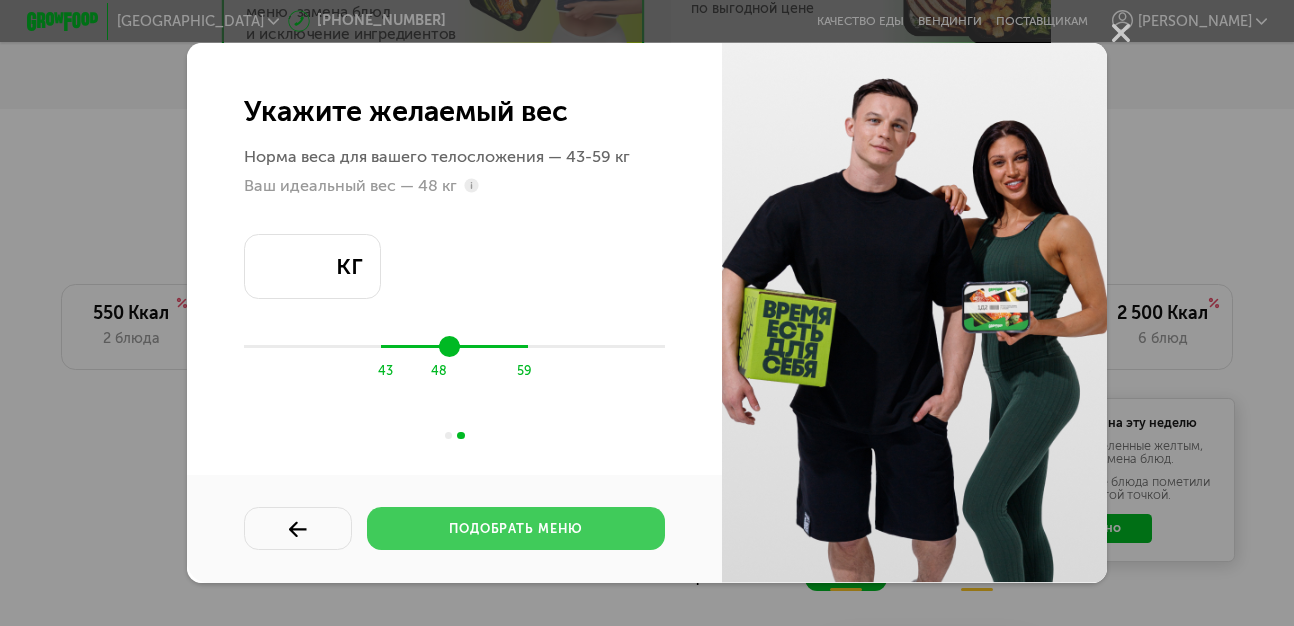 click on "подобрать меню" at bounding box center [516, 529] 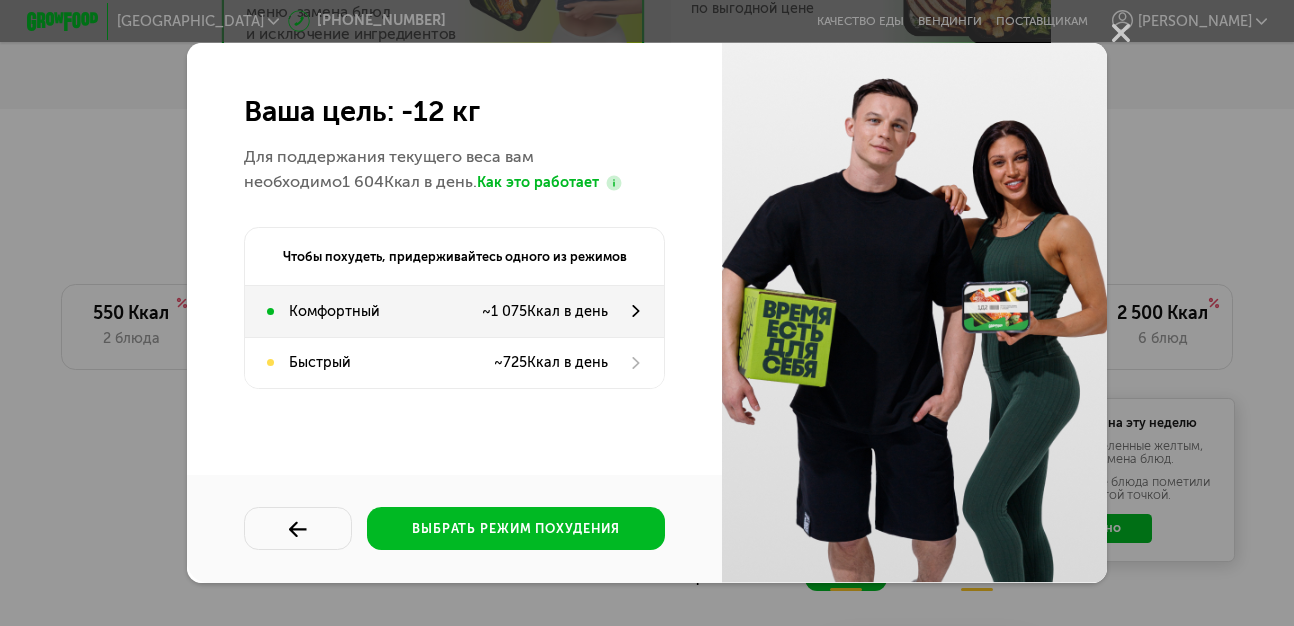 click on "Комфортный   ~  1 075  Ккал в день" at bounding box center (454, 311) 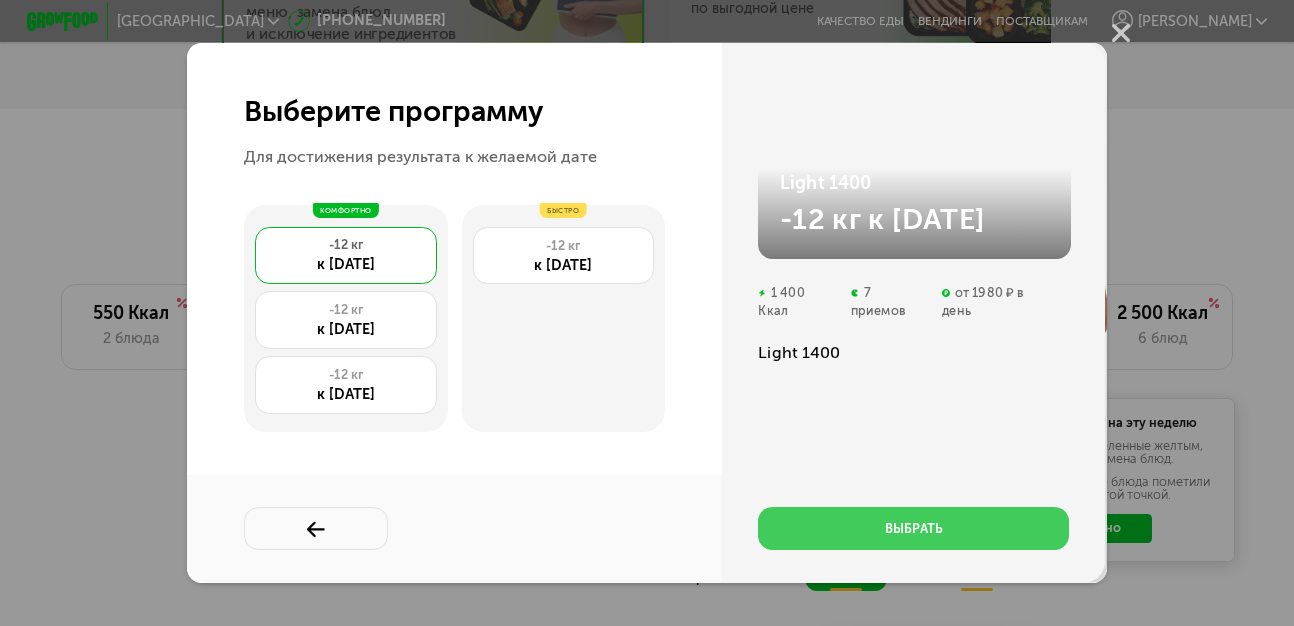 click on "выбрать" at bounding box center (913, 528) 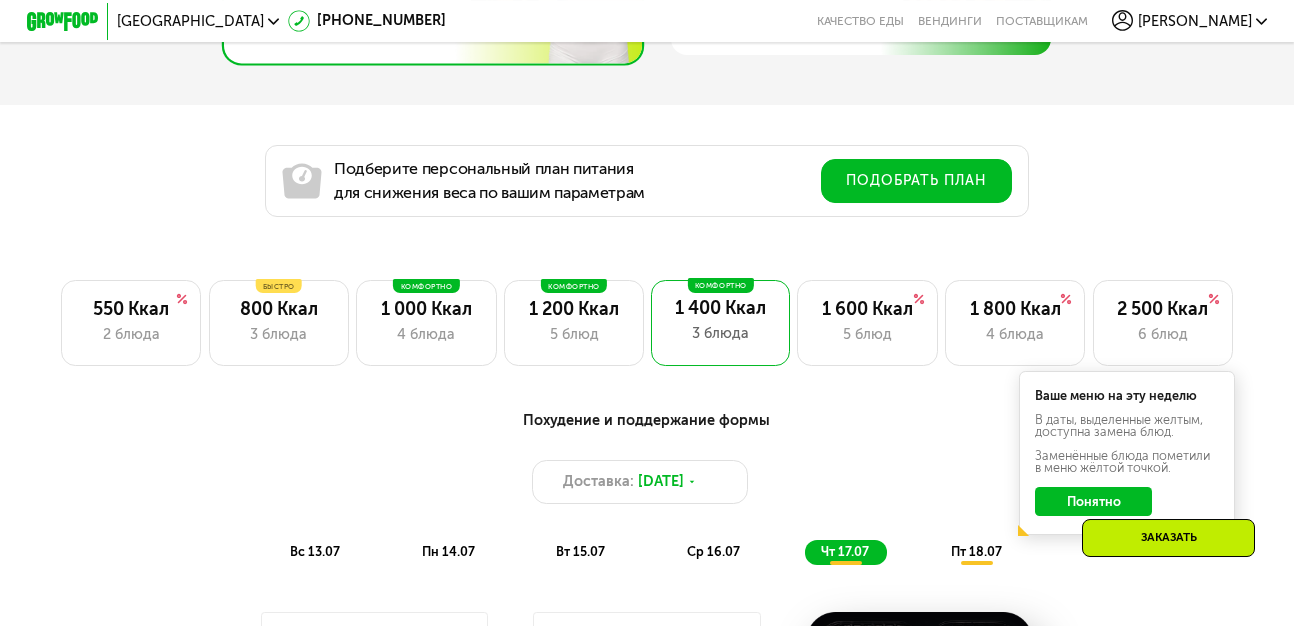 scroll, scrollTop: 912, scrollLeft: 0, axis: vertical 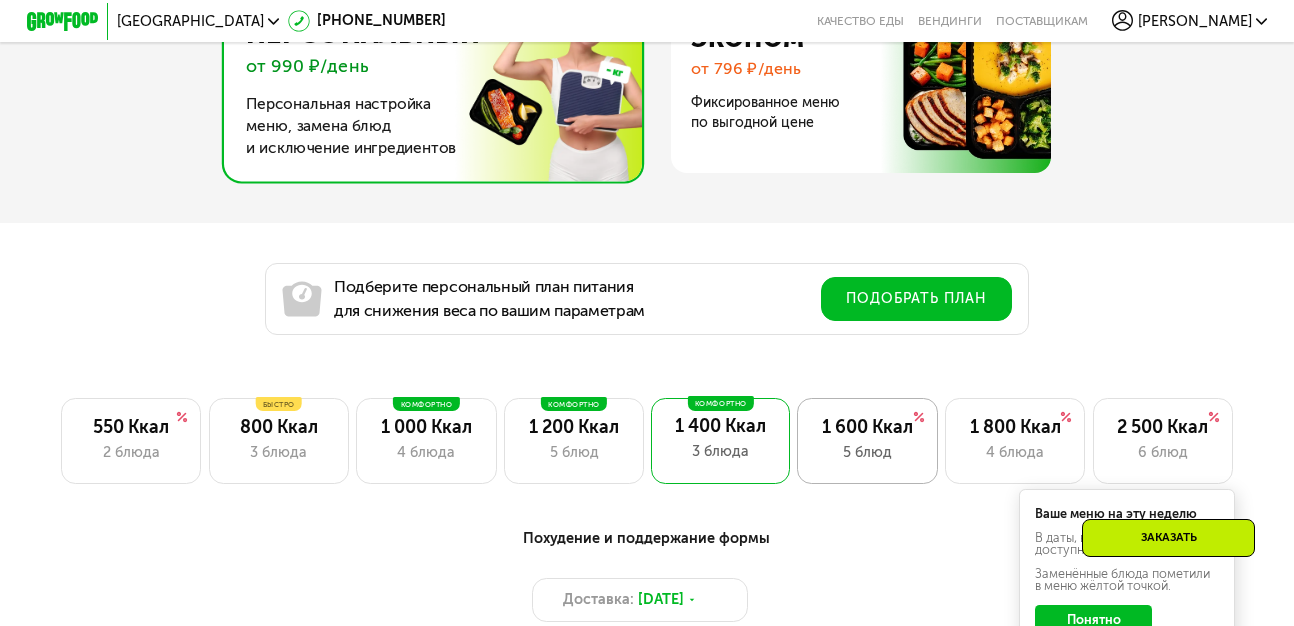 click on "1 600 Ккал 5 блюд" 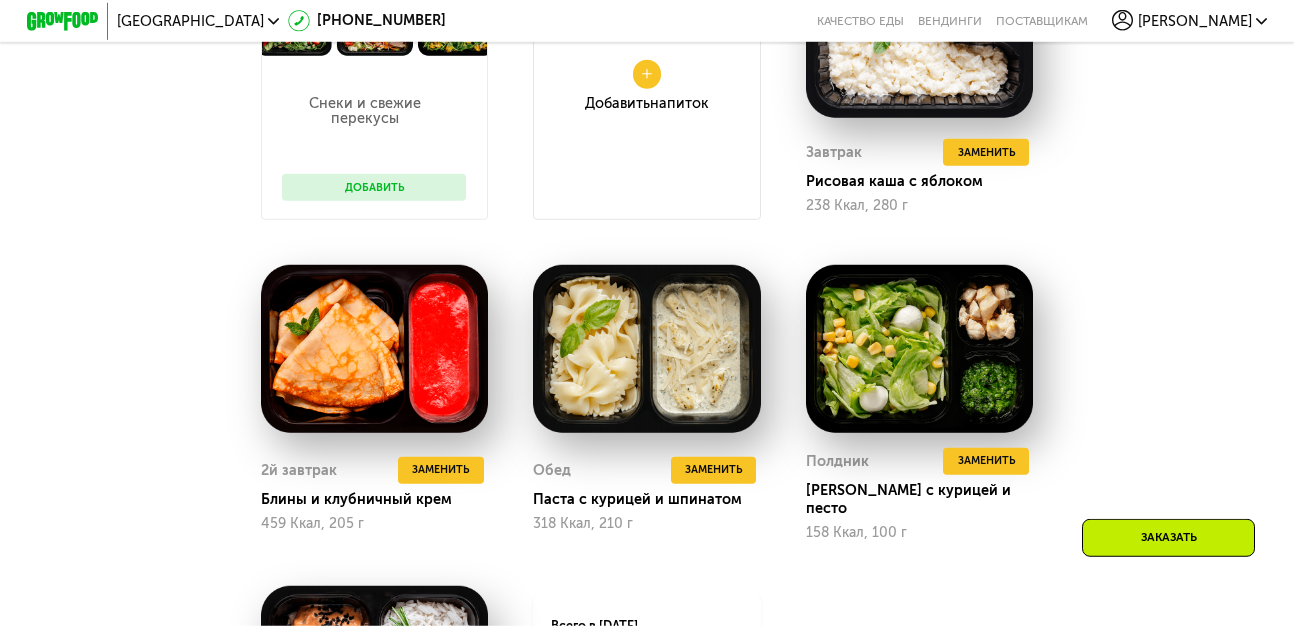 scroll, scrollTop: 1482, scrollLeft: 0, axis: vertical 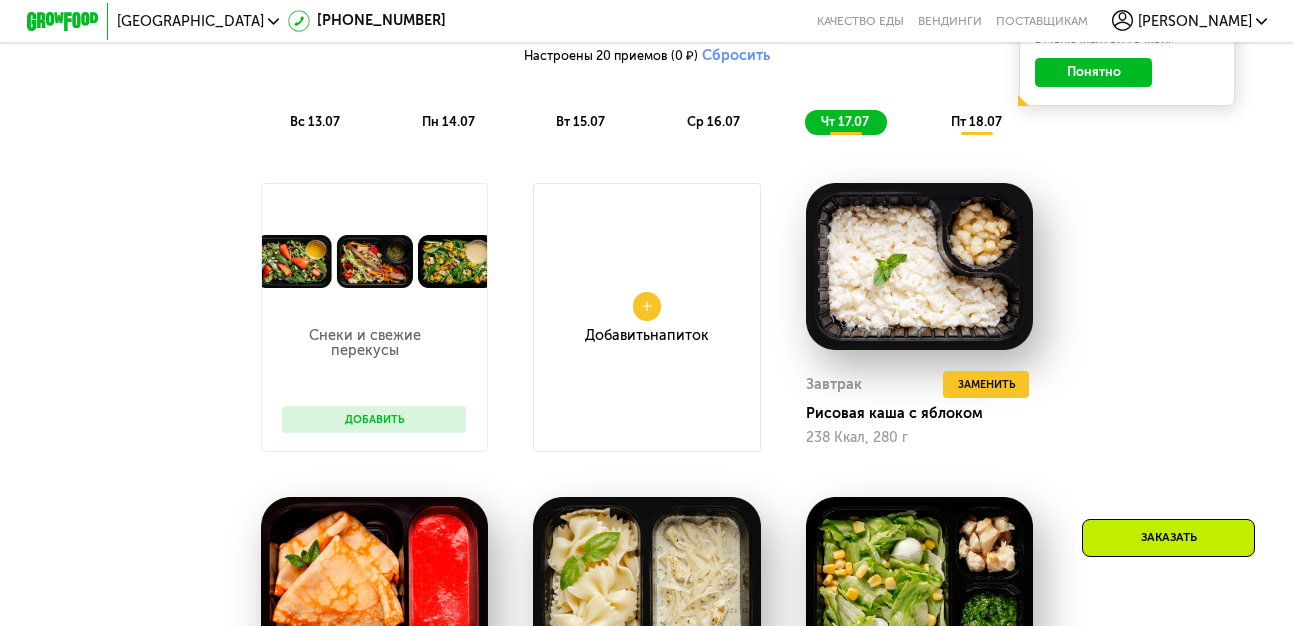 click on "пт 18.07" at bounding box center (976, 121) 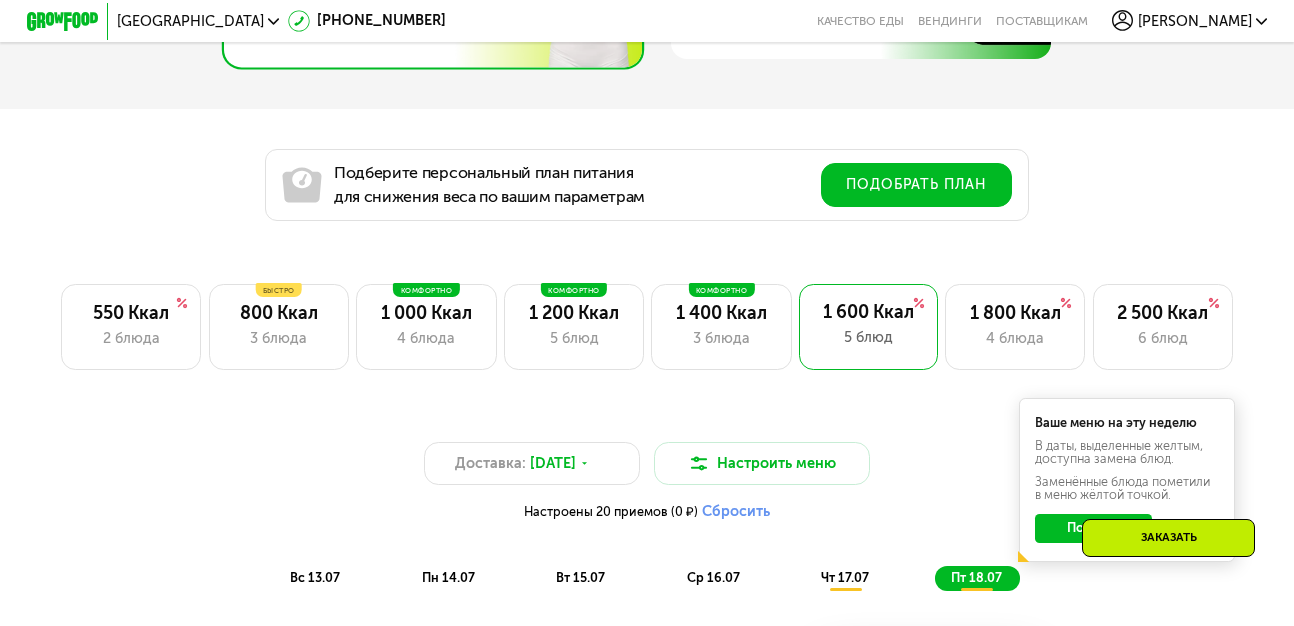 scroll, scrollTop: 1368, scrollLeft: 0, axis: vertical 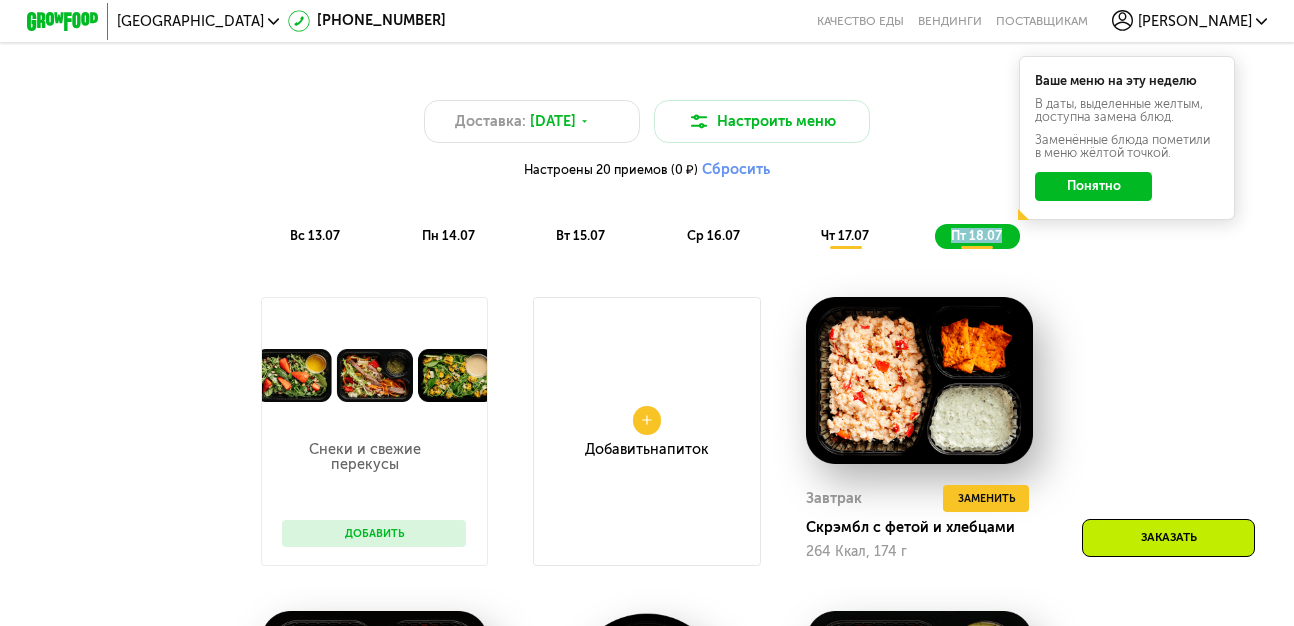 click on "Доставка: [DATE] Настроить меню   Настроены 20 приемов (0 ₽)     Сбросить  вс 13.07 пн 14.07 вт 15.07 ср 16.07 чт 17.07 пт 18.07 Ваше меню на эту неделю В даты, выделенные желтым, доступна замена блюд. Заменённые блюда пометили в меню жёлтой точкой.  Понятно" at bounding box center (647, 160) 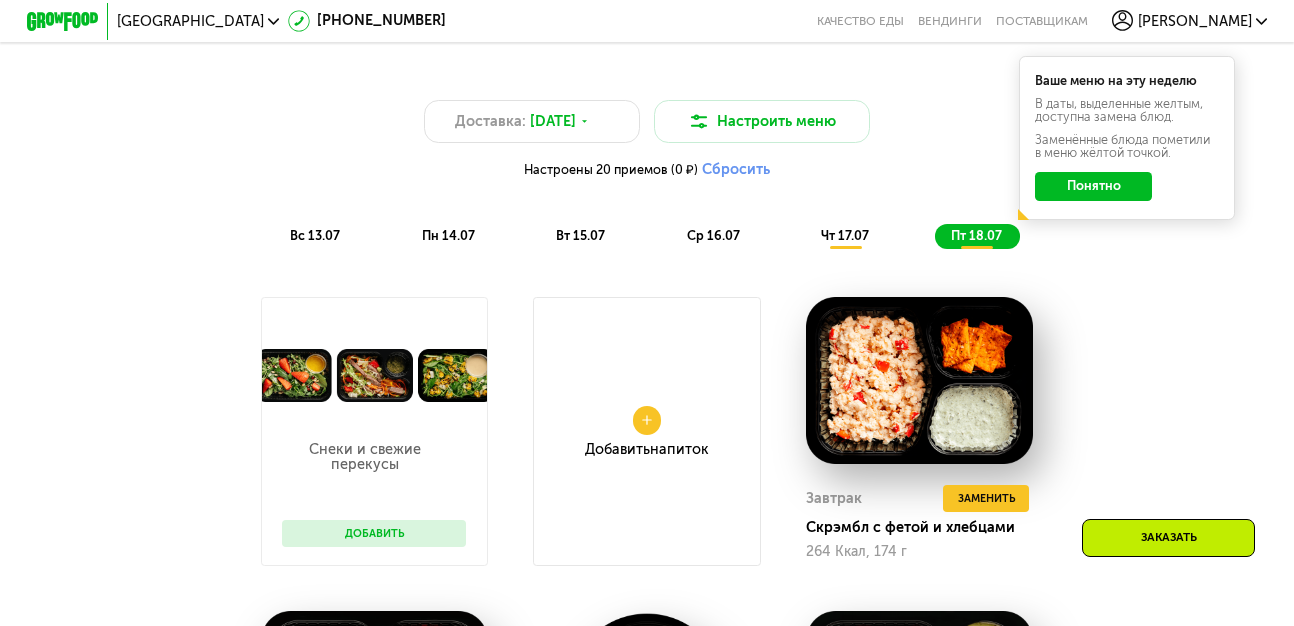 click on "Доставка: [DATE] Настроить меню   Настроены 20 приемов (0 ₽)     Сбросить  вс 13.07 пн 14.07 вт 15.07 ср 16.07 чт 17.07 пт 18.07 Ваше меню на эту неделю В даты, выделенные желтым, доступна замена блюд. Заменённые блюда пометили в меню жёлтой точкой.  Понятно  Завтрак Фирменная малиновая каша 338 Ккал, 230 г 2й завтрак Блины с курицей том ям 302 Ккал, 160 г Обед Паста карбонара 490 Ккал, 278 г Полдник Салат с курицей и нутом 306 Ккал, 144 г Ужин Курица в карри с овощами 196 Ккал, 160 г  Всего в [DATE] 1632 Ккал 60  Белки  91  Жиры  142  Углеводы  Завтрак Сливочное суфле с орехами 237 Ккал, 138 г 2й завтрак 1670" at bounding box center (646, 671) 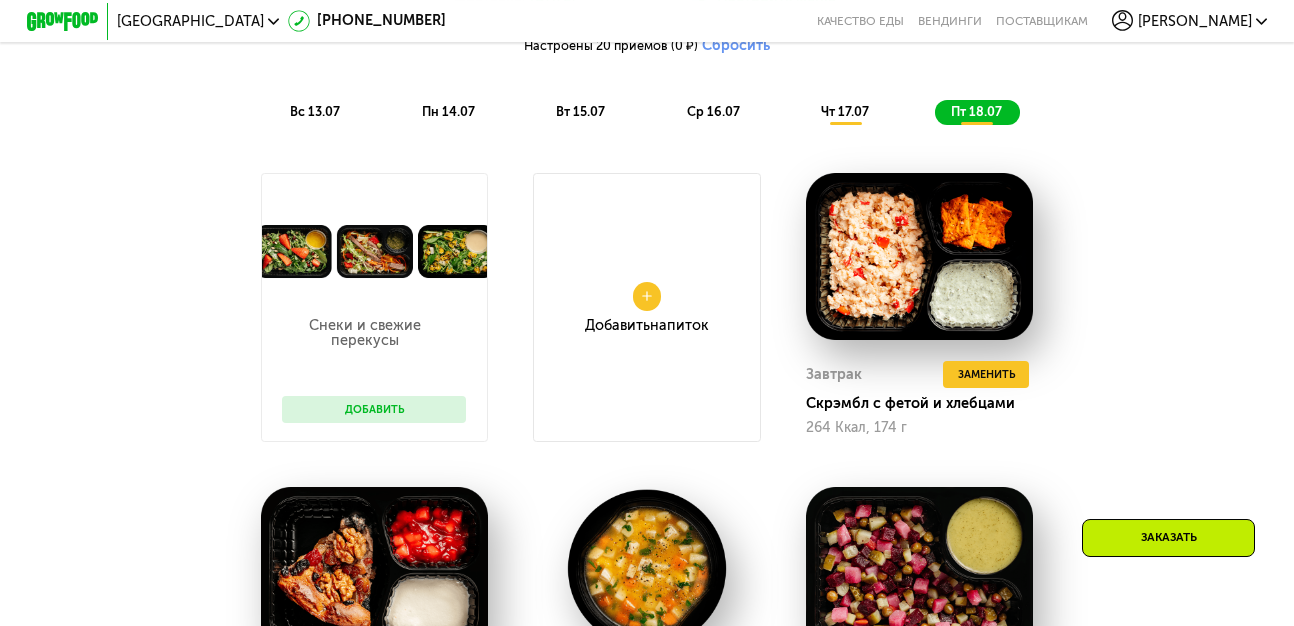 scroll, scrollTop: 1368, scrollLeft: 0, axis: vertical 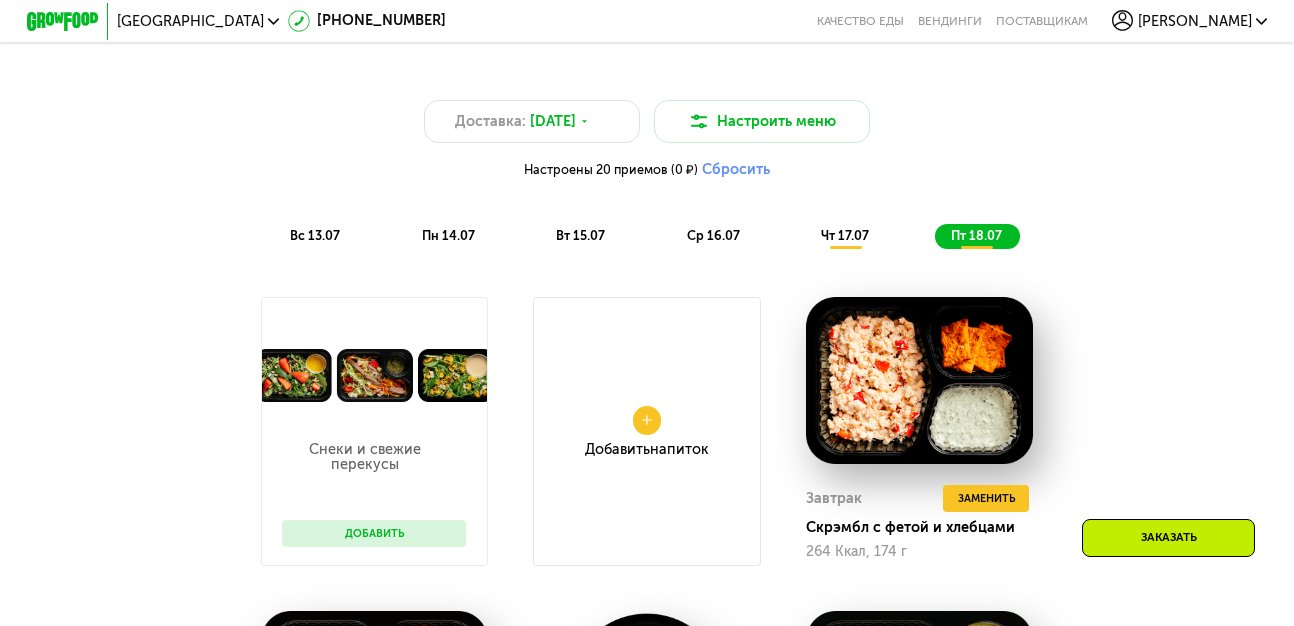 click on "пн 14.07" at bounding box center [448, 235] 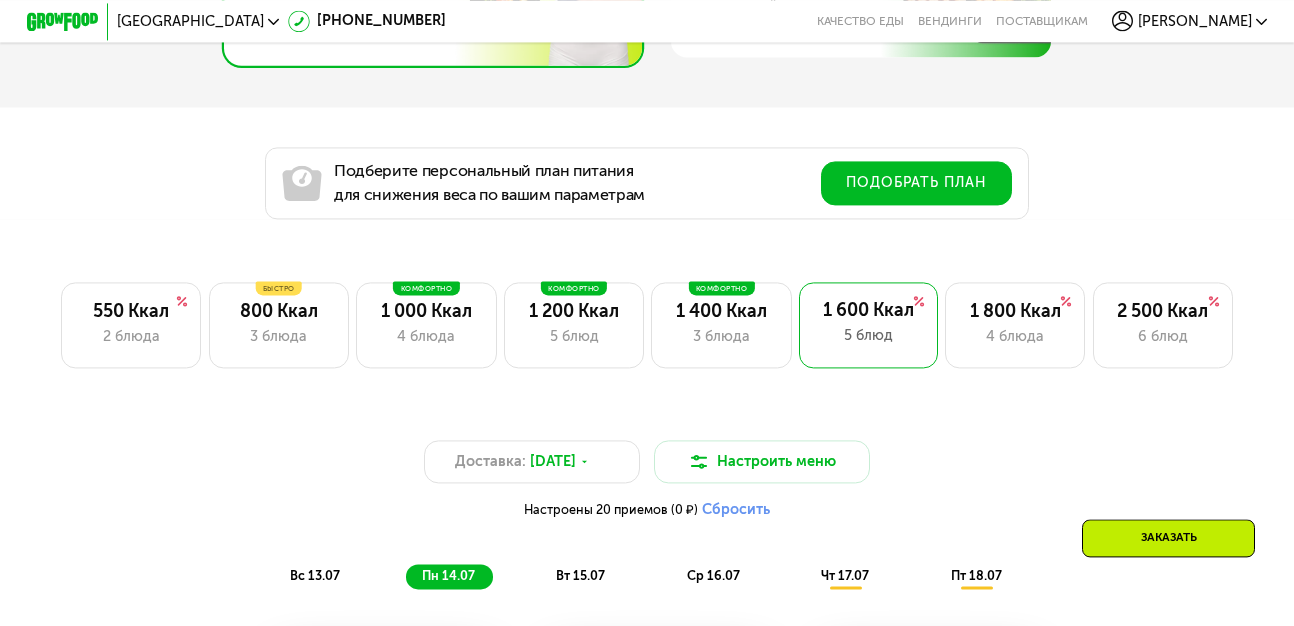 scroll, scrollTop: 1026, scrollLeft: 0, axis: vertical 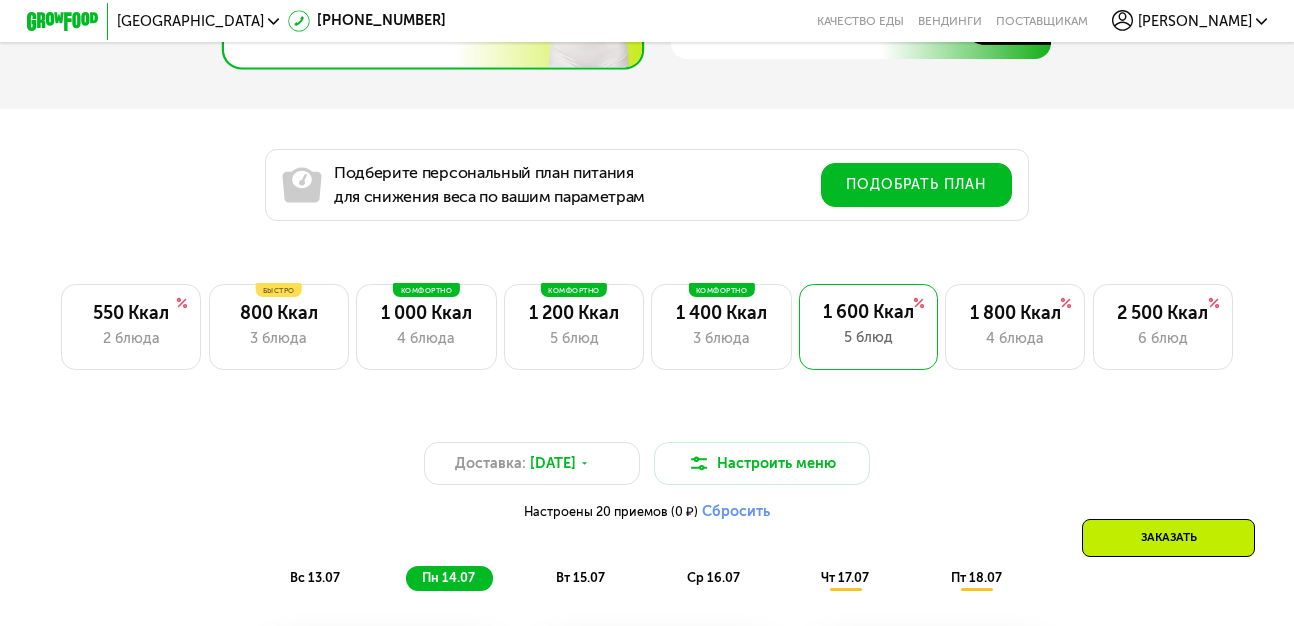 click on "вс 13.07" at bounding box center [315, 577] 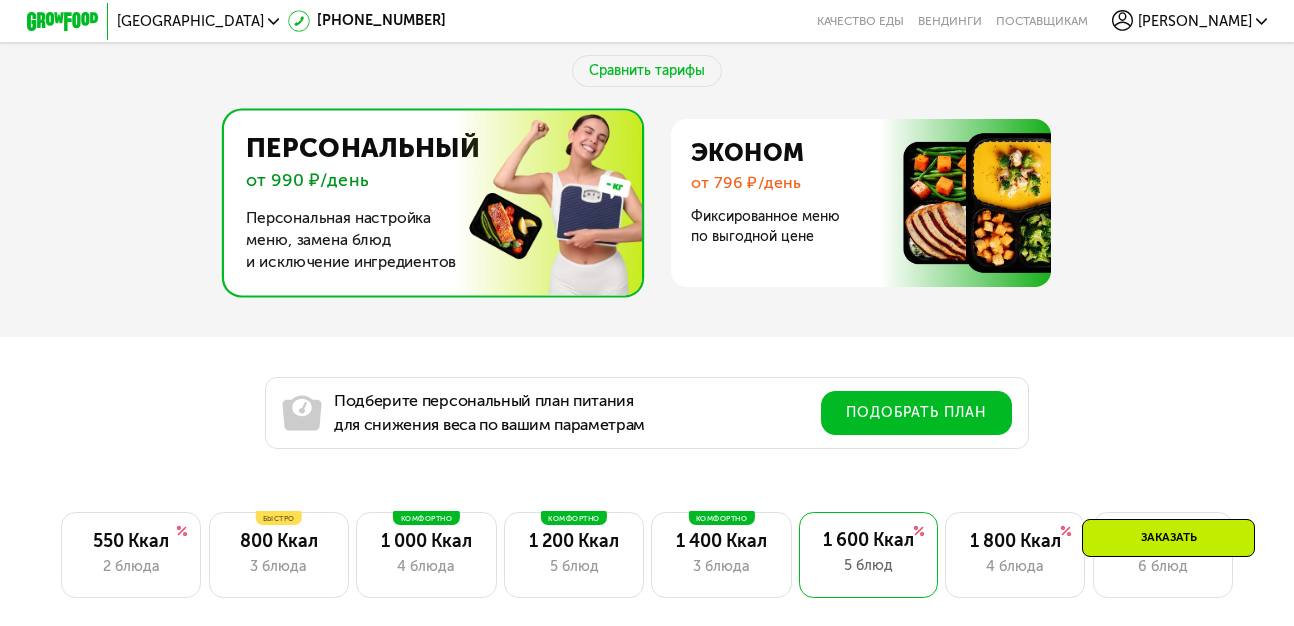 scroll, scrollTop: 342, scrollLeft: 0, axis: vertical 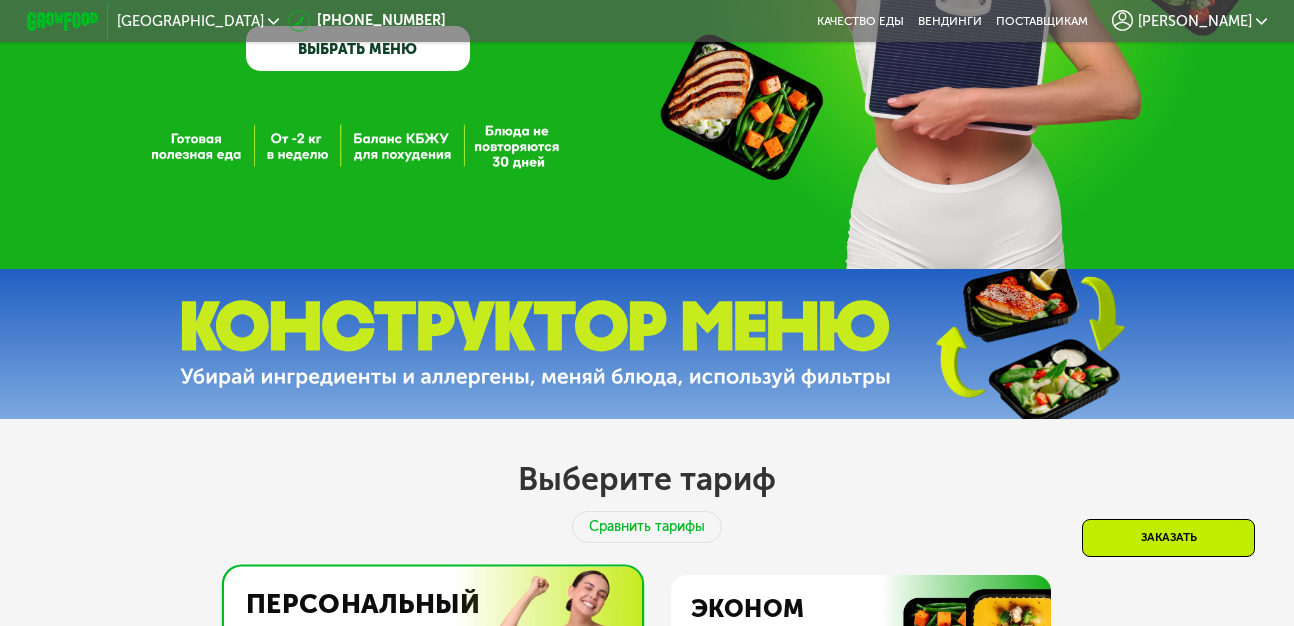click on "[PERSON_NAME]" at bounding box center (1195, 21) 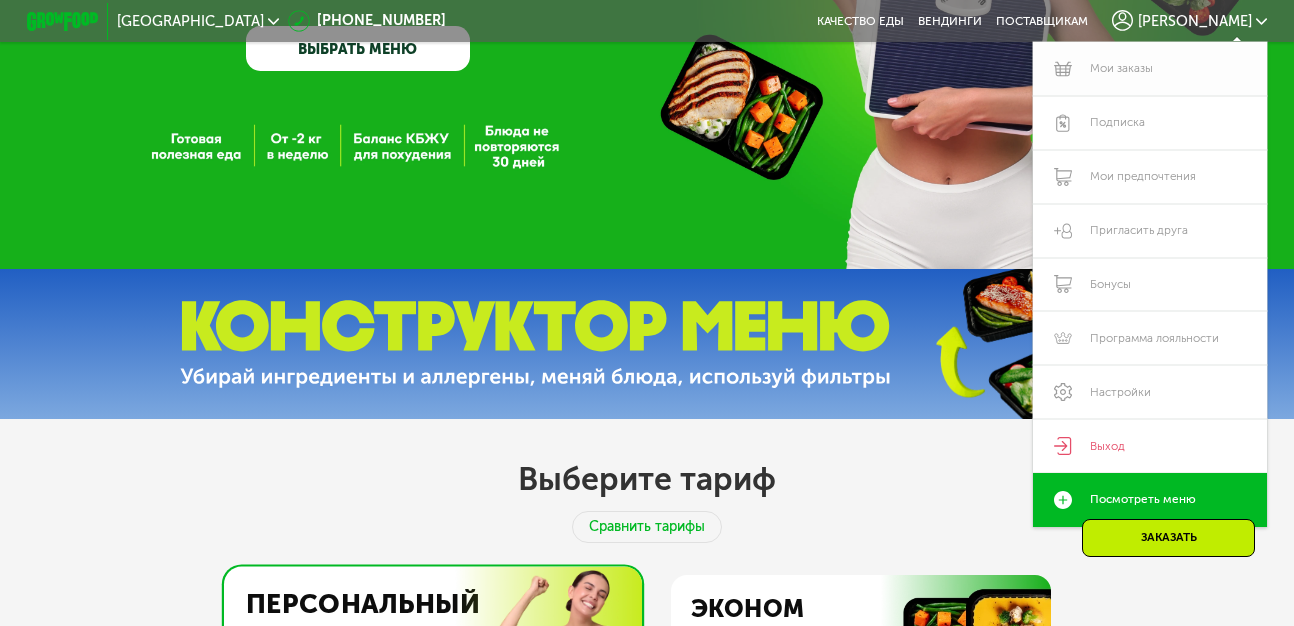 click on "Мои заказы" at bounding box center [1150, 69] 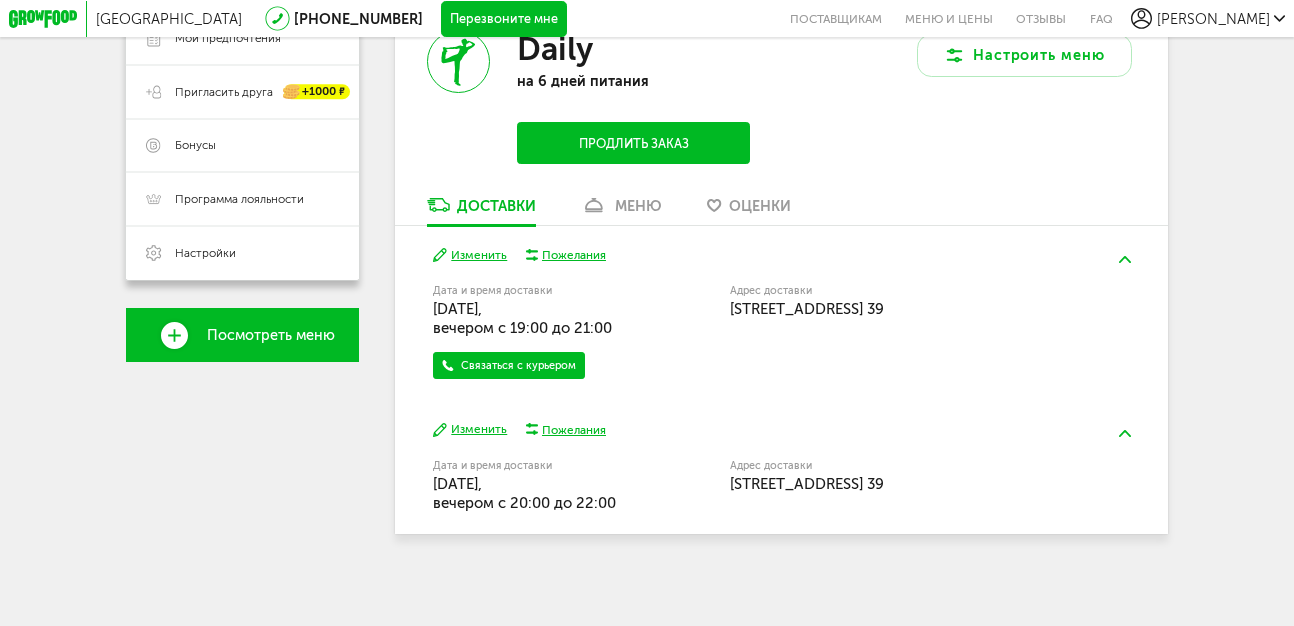 scroll, scrollTop: 0, scrollLeft: 0, axis: both 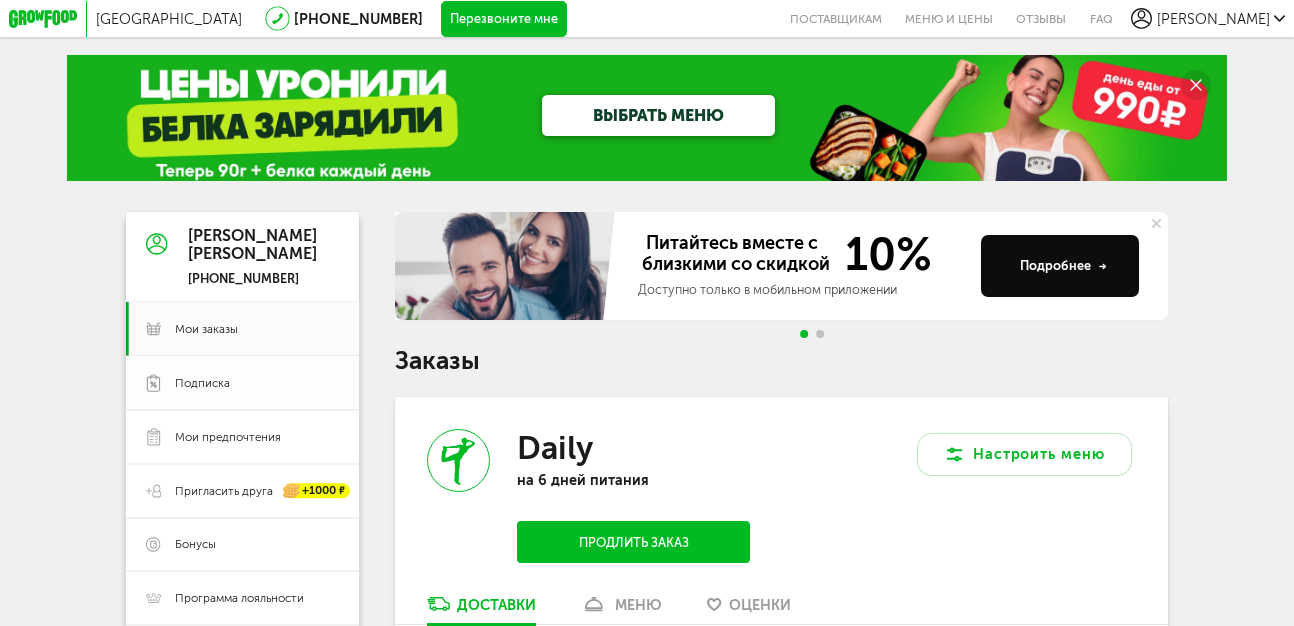 click on "Подписка" at bounding box center [202, 383] 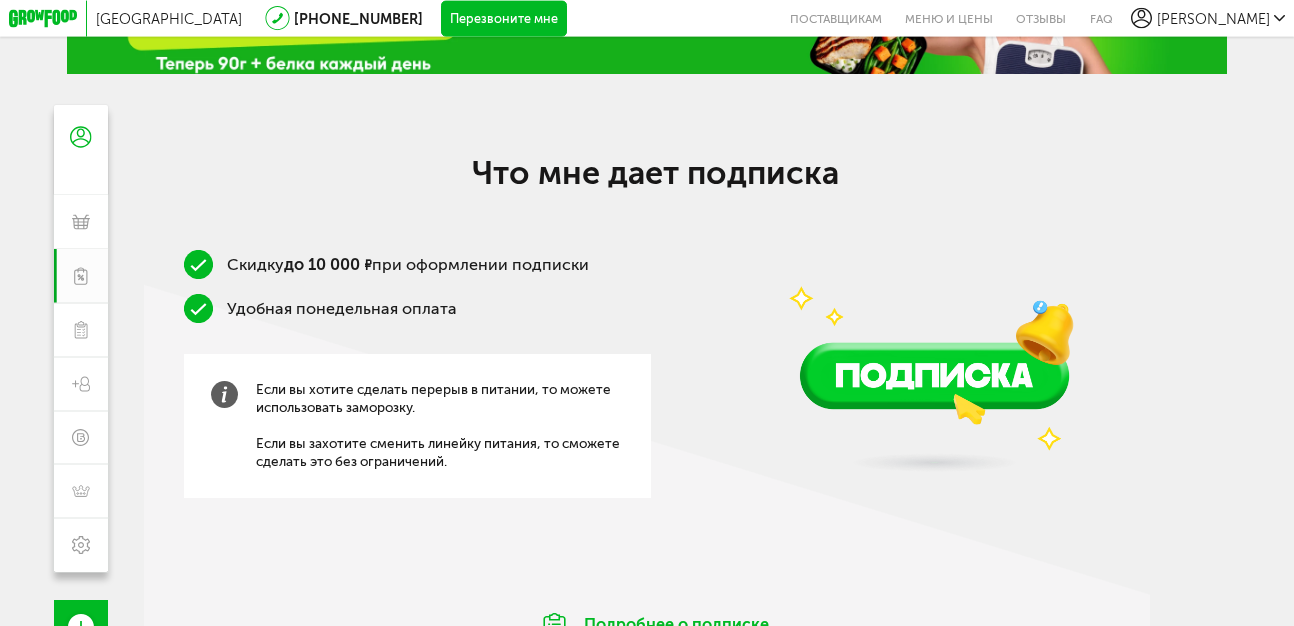 scroll, scrollTop: 0, scrollLeft: 0, axis: both 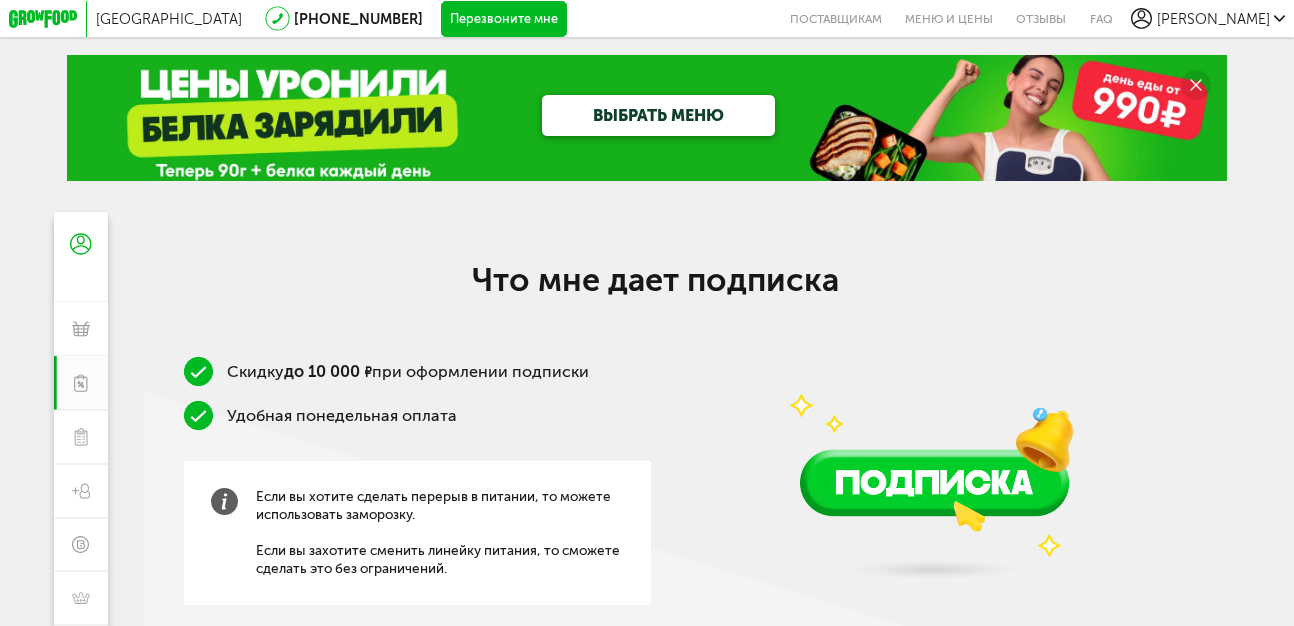 click on "ВЫБРАТЬ МЕНЮ" at bounding box center (659, 115) 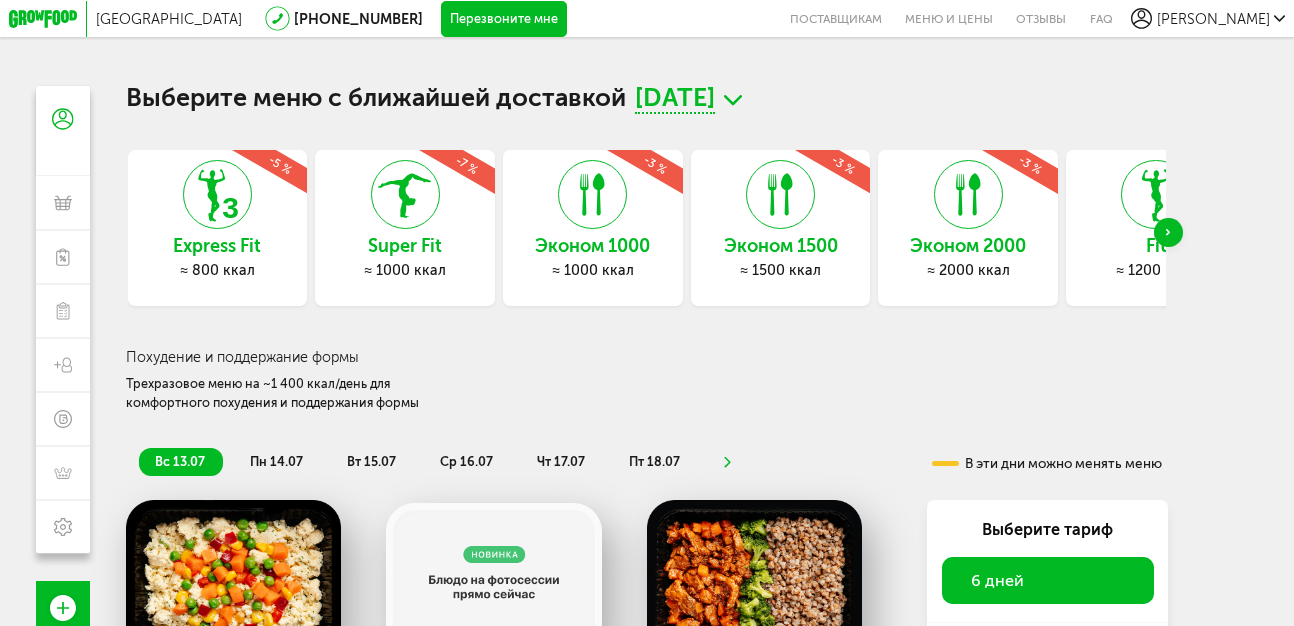 click on "пт 18.07" at bounding box center (654, 461) 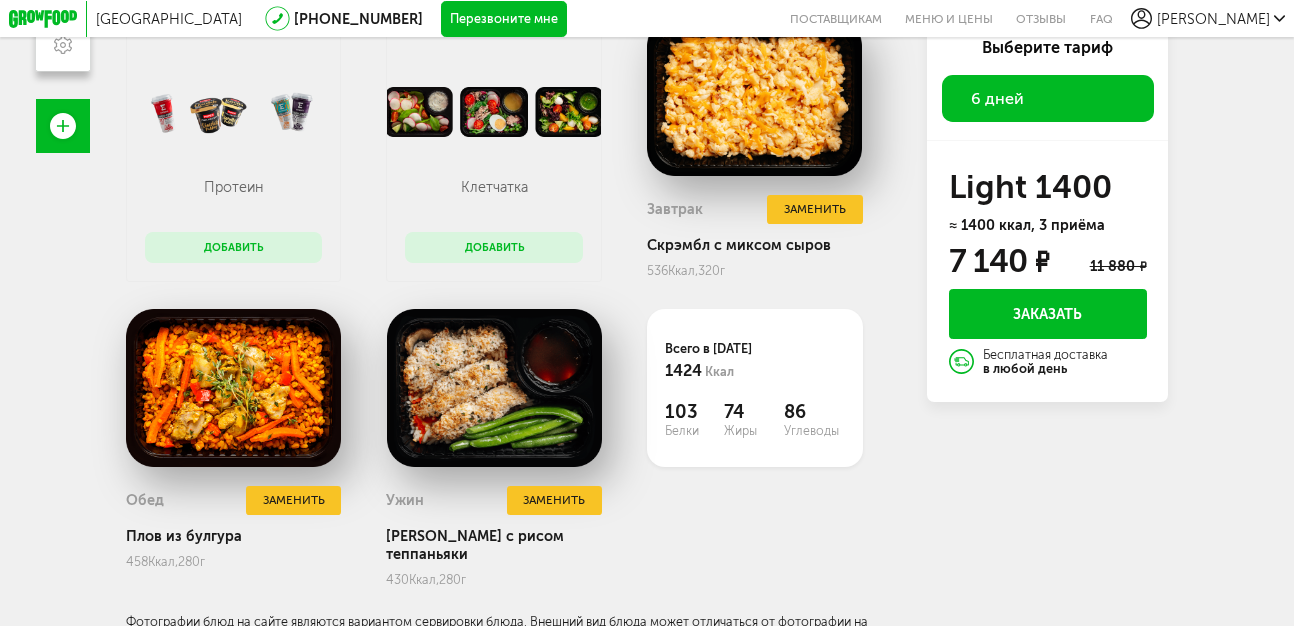 scroll, scrollTop: 26, scrollLeft: 0, axis: vertical 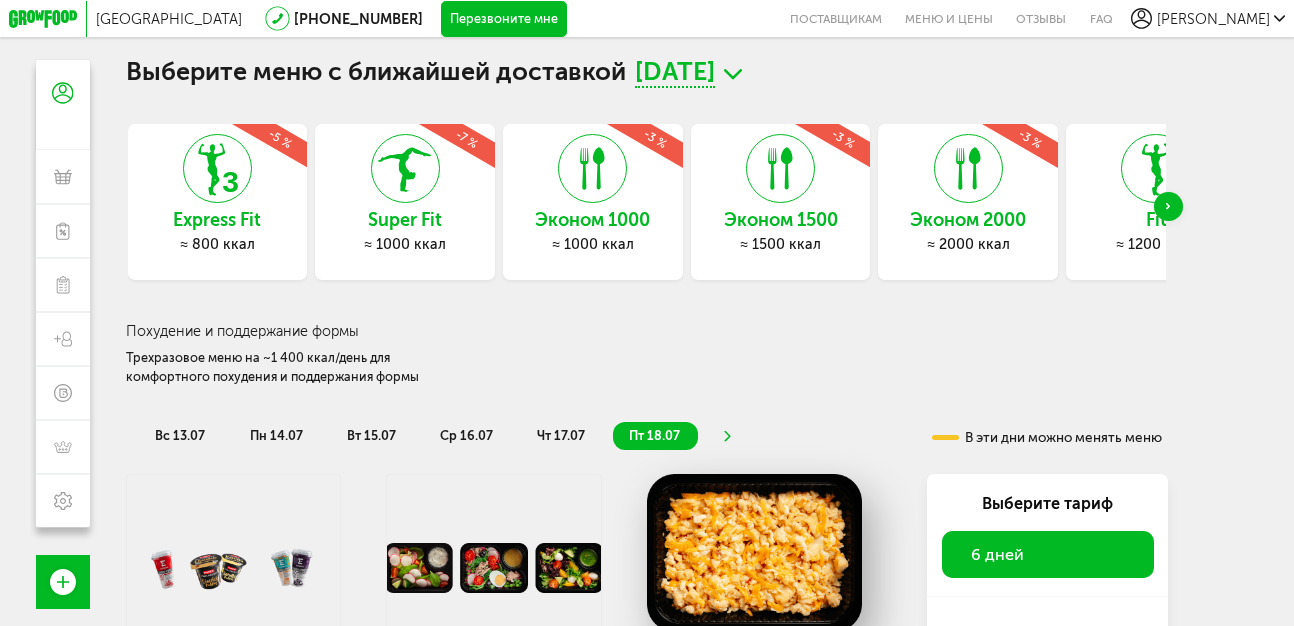 click at bounding box center [1168, 206] 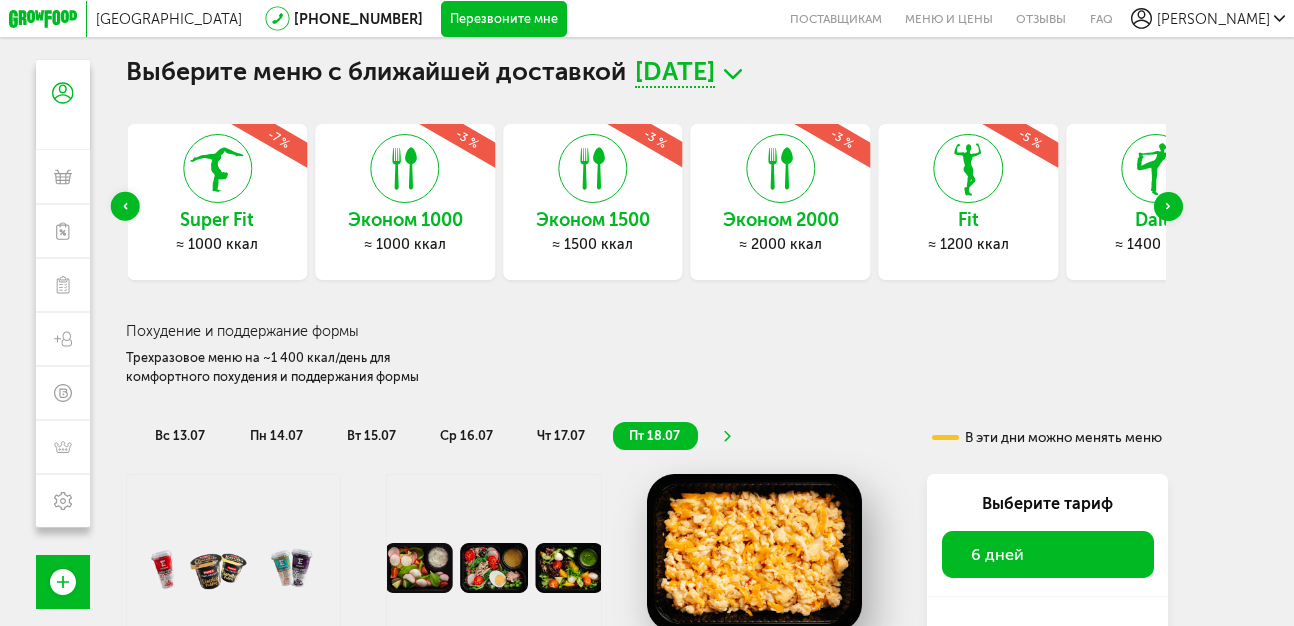 click at bounding box center (1168, 206) 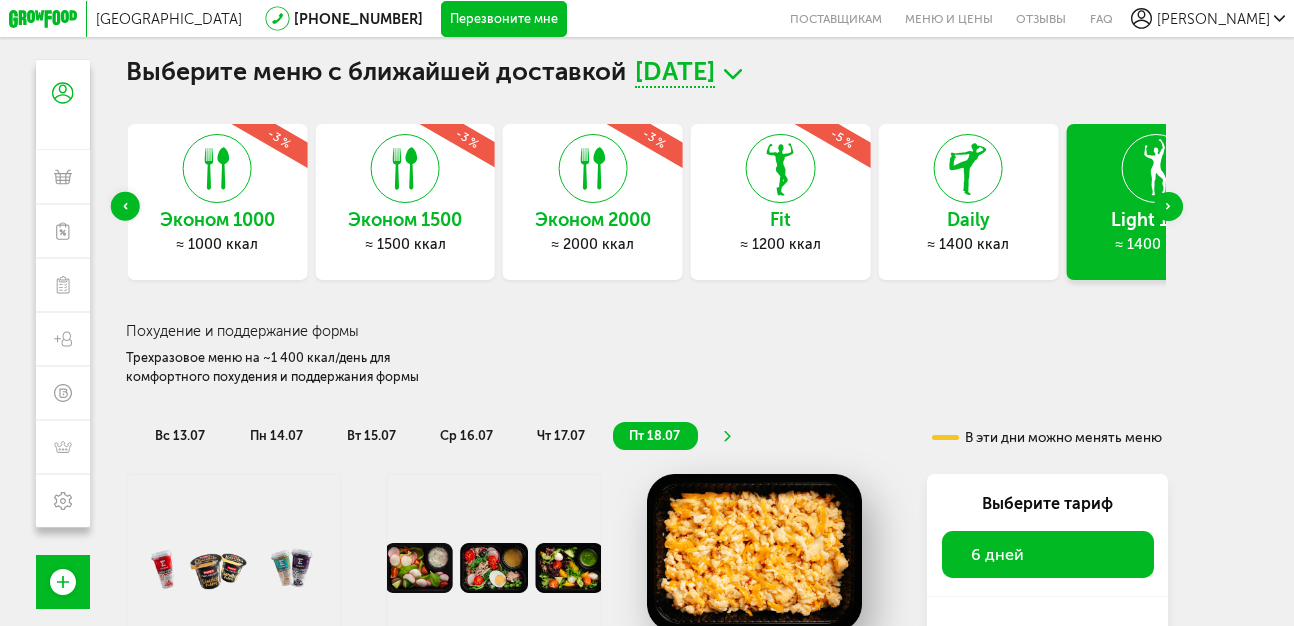 drag, startPoint x: 1228, startPoint y: 341, endPoint x: 1166, endPoint y: 206, distance: 148.55638 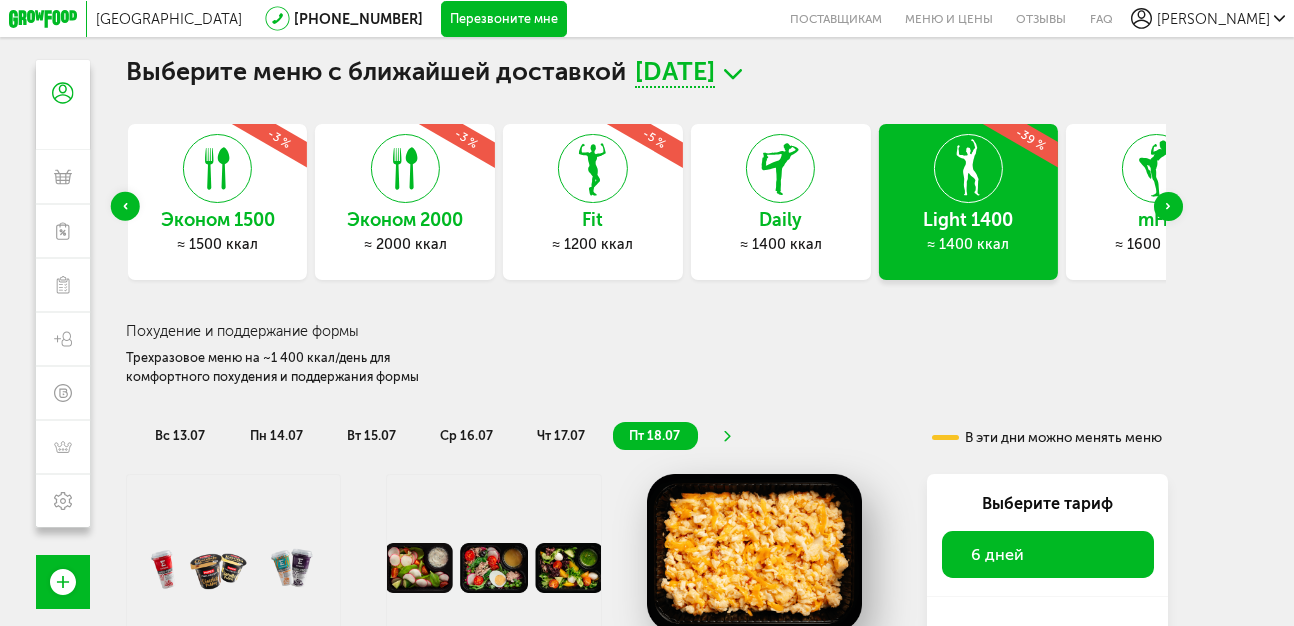 click 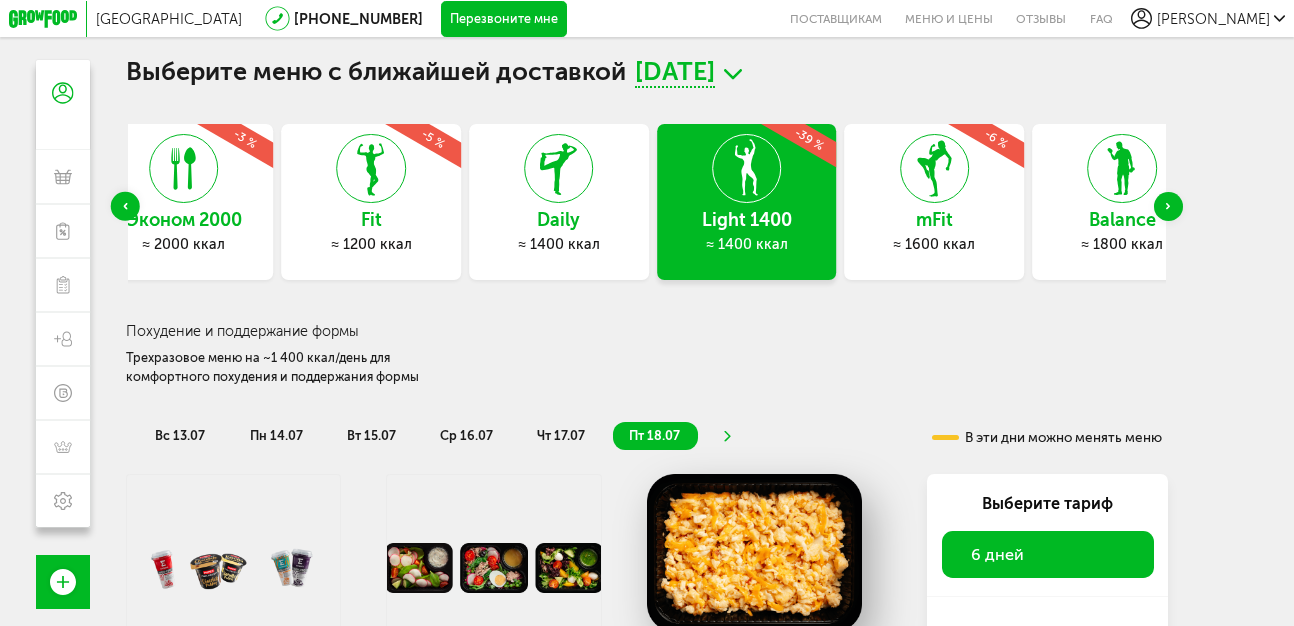 click on "Light 1400   ≈ 1400 ккал   -39 %" at bounding box center [747, 201] 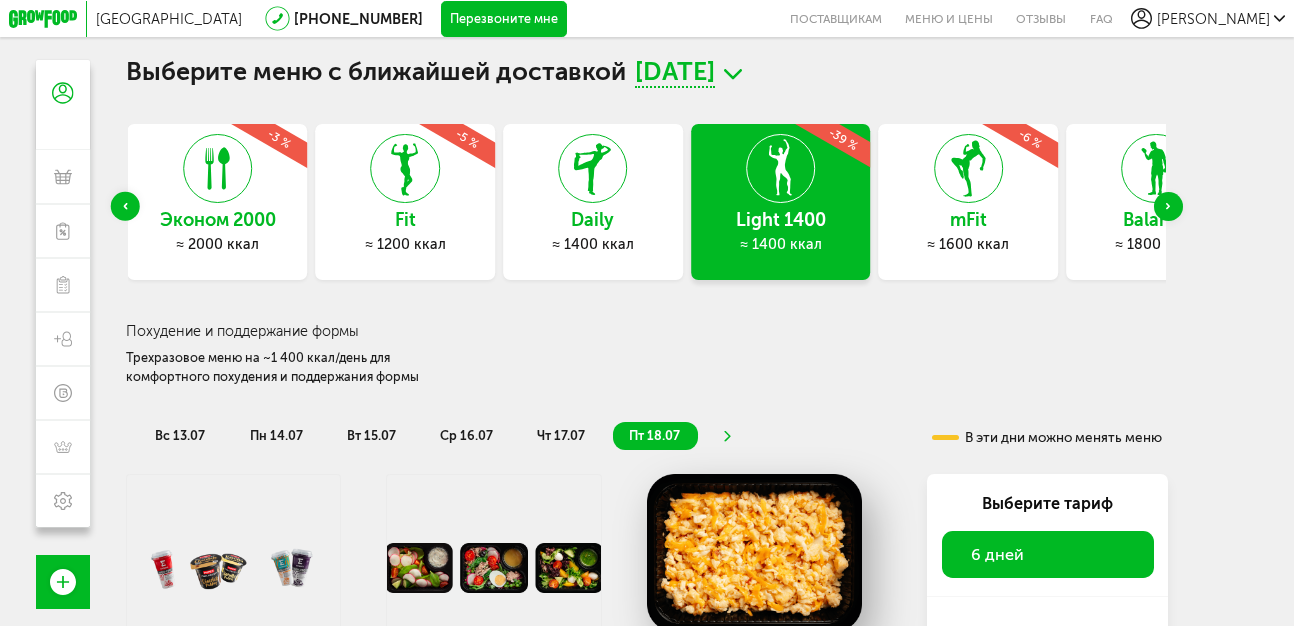 click on "mFit" at bounding box center (969, 221) 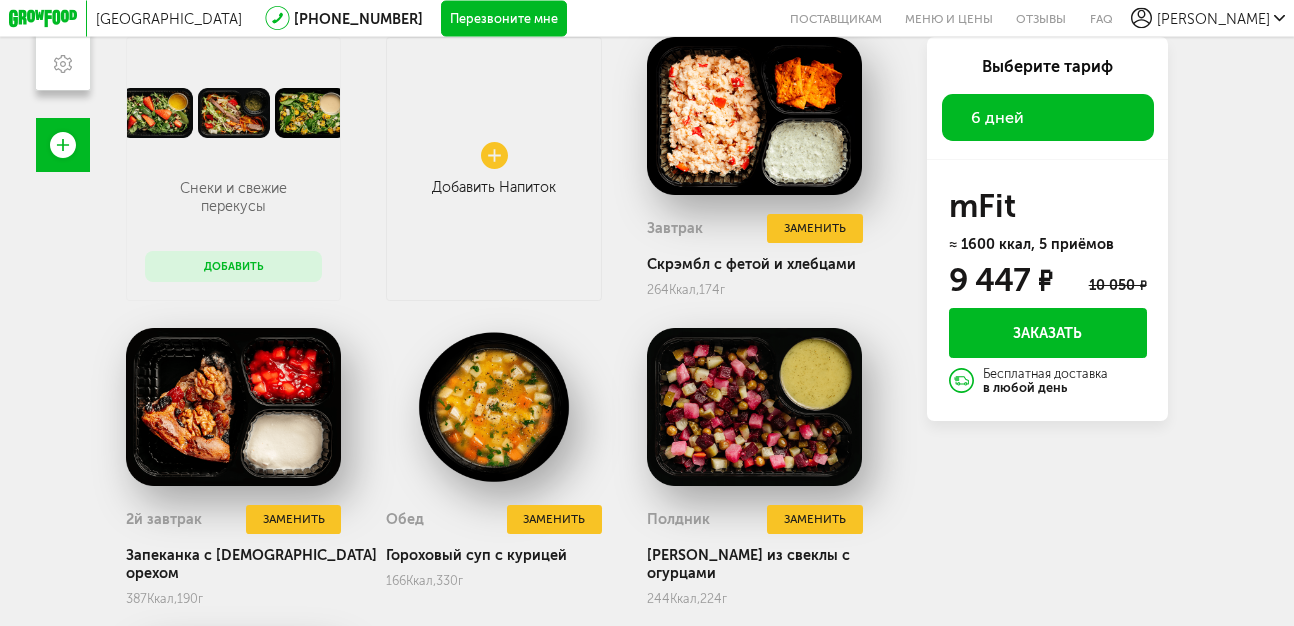 scroll, scrollTop: 200, scrollLeft: 0, axis: vertical 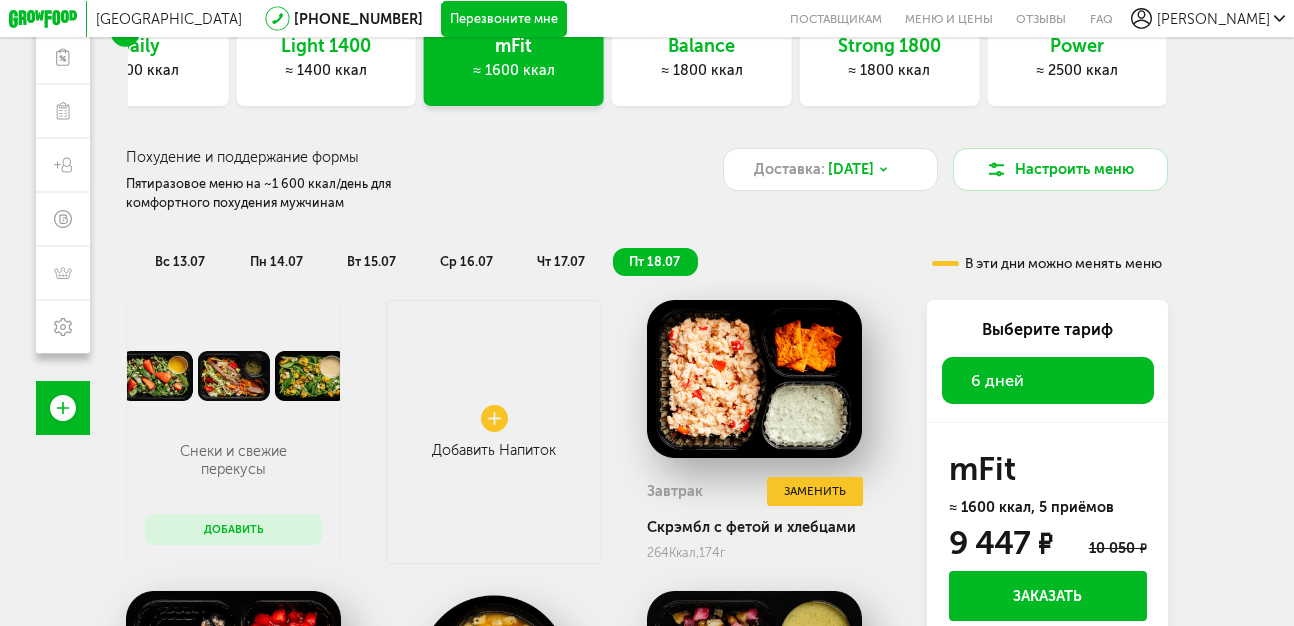 click on "≈ 1400 ккал" at bounding box center [326, 71] 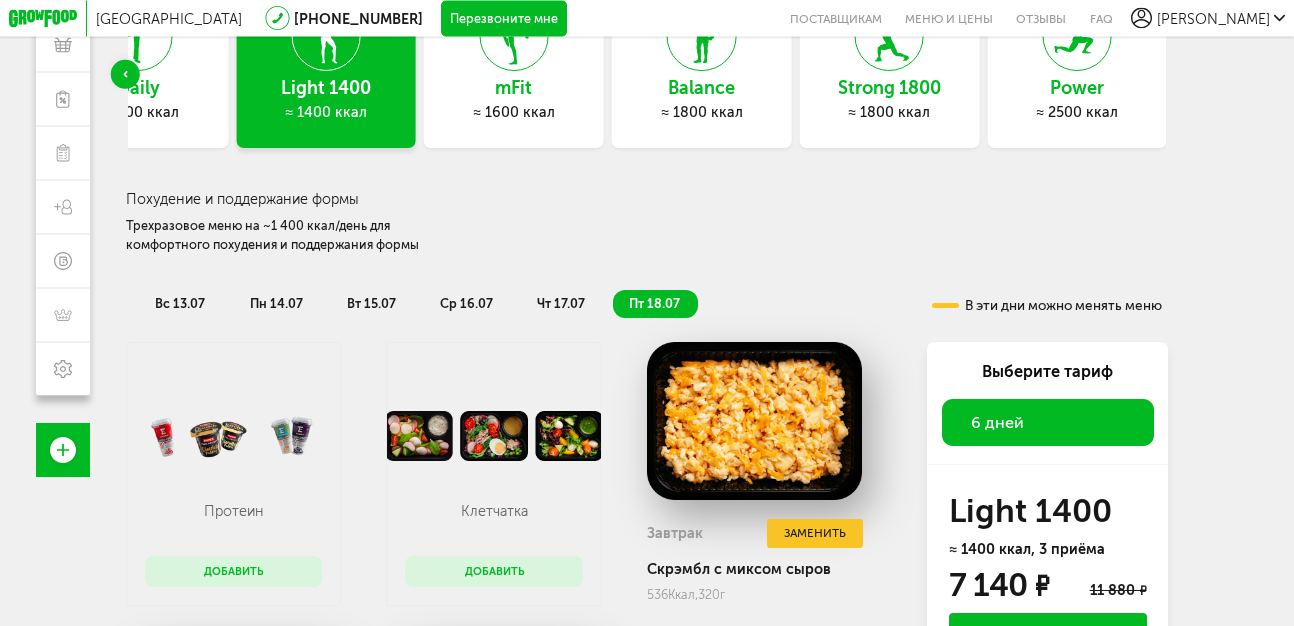 scroll, scrollTop: 140, scrollLeft: 0, axis: vertical 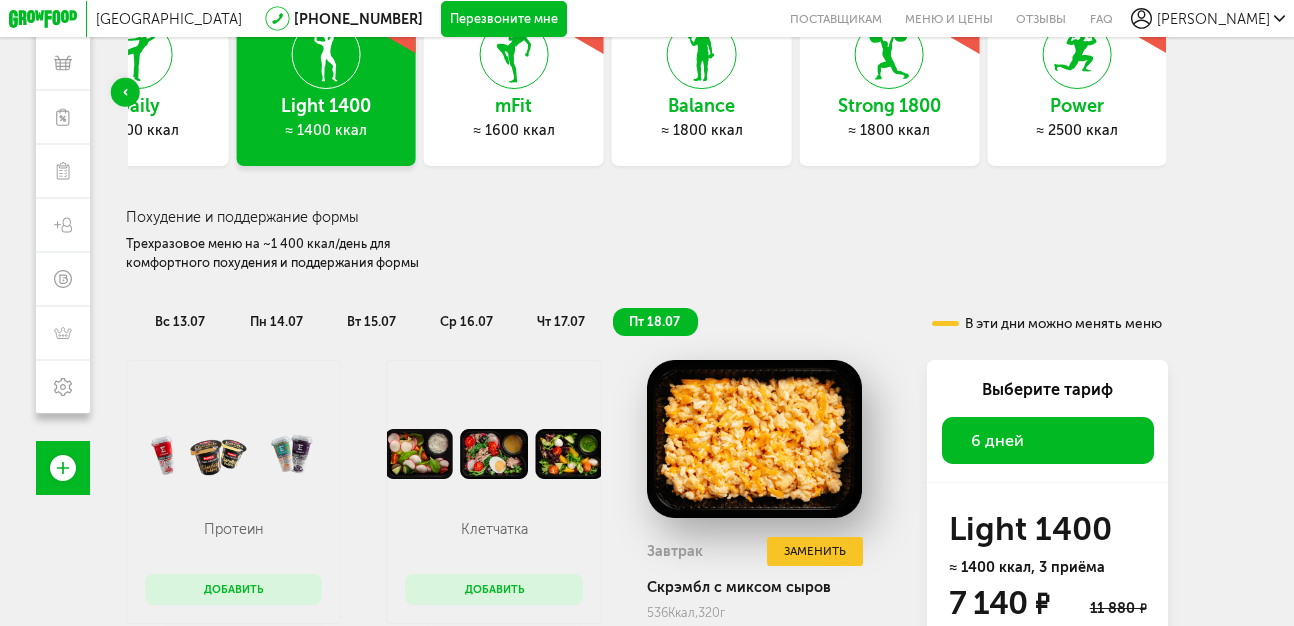 click on "mFit" at bounding box center [514, 107] 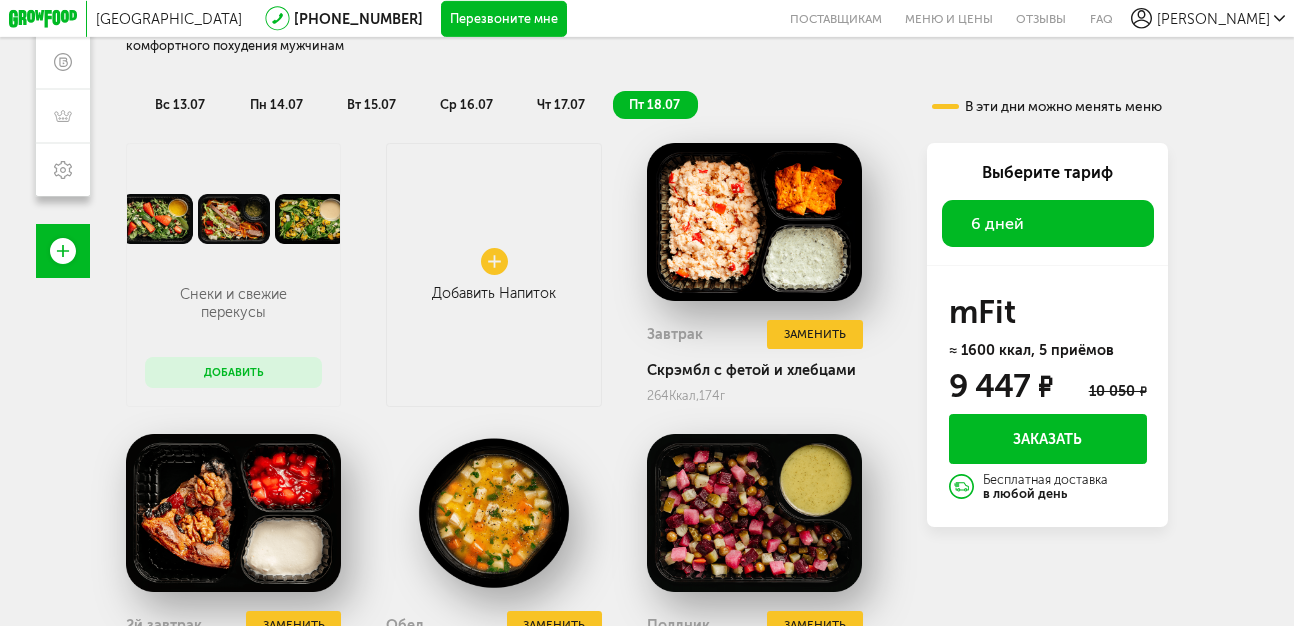 scroll, scrollTop: 368, scrollLeft: 0, axis: vertical 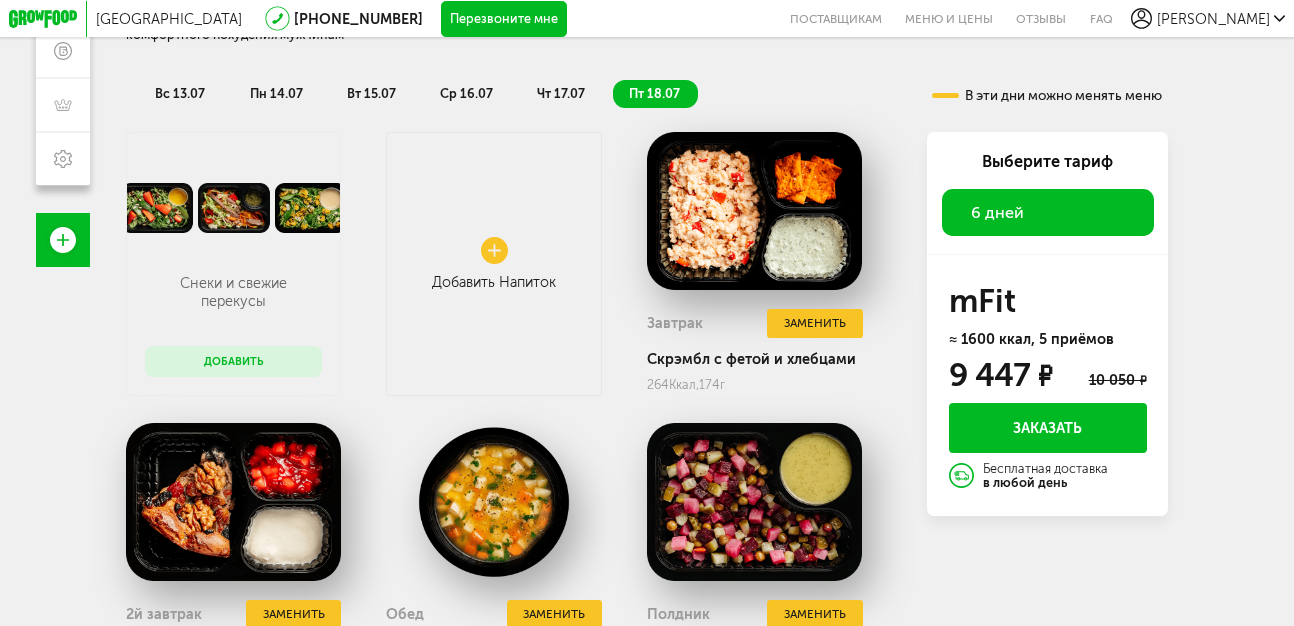 click on "6 дней" at bounding box center [1048, 212] 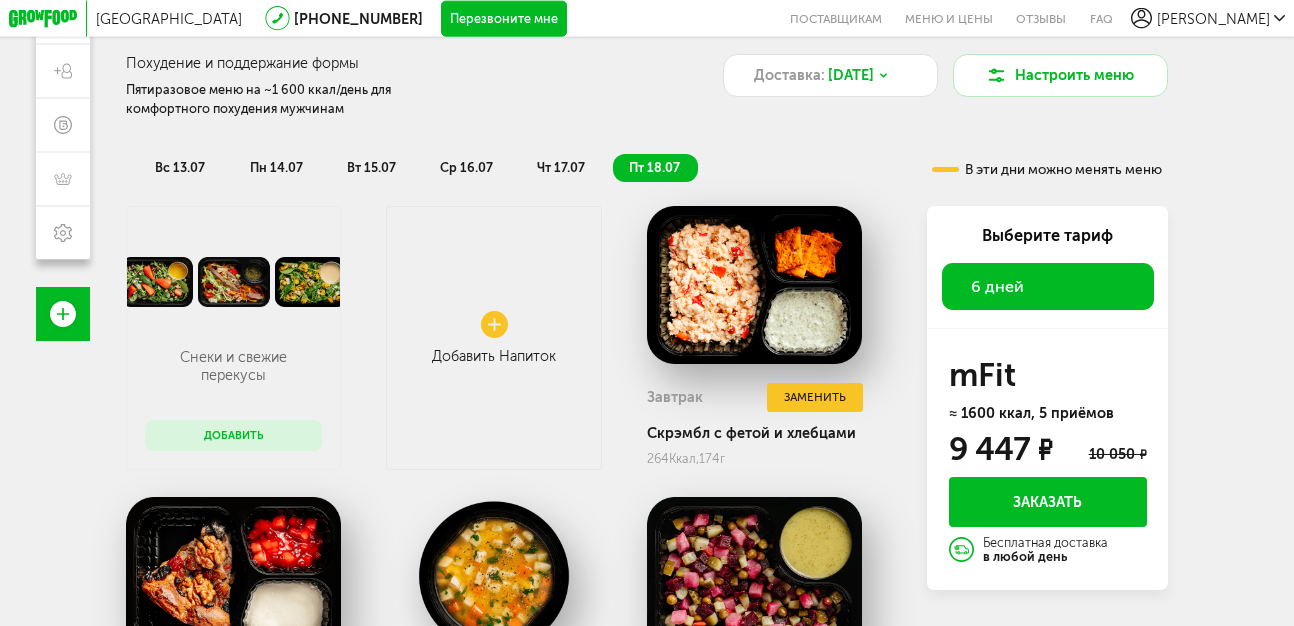 scroll, scrollTop: 140, scrollLeft: 0, axis: vertical 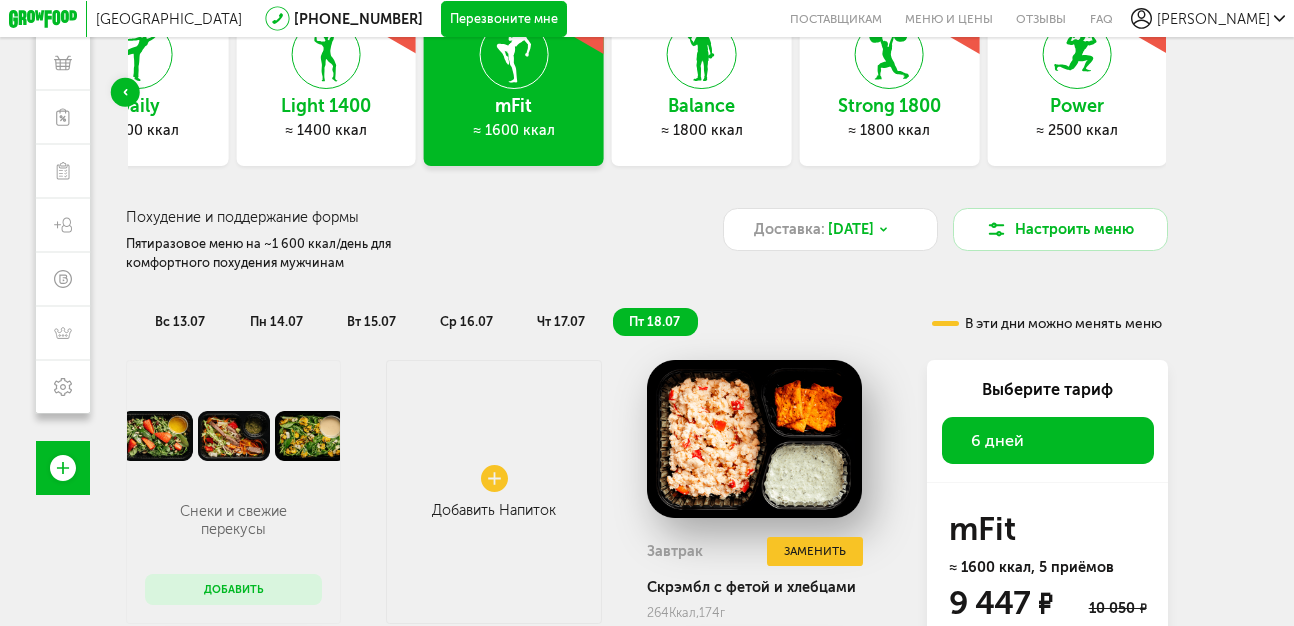click on "чт 17.07" at bounding box center [561, 321] 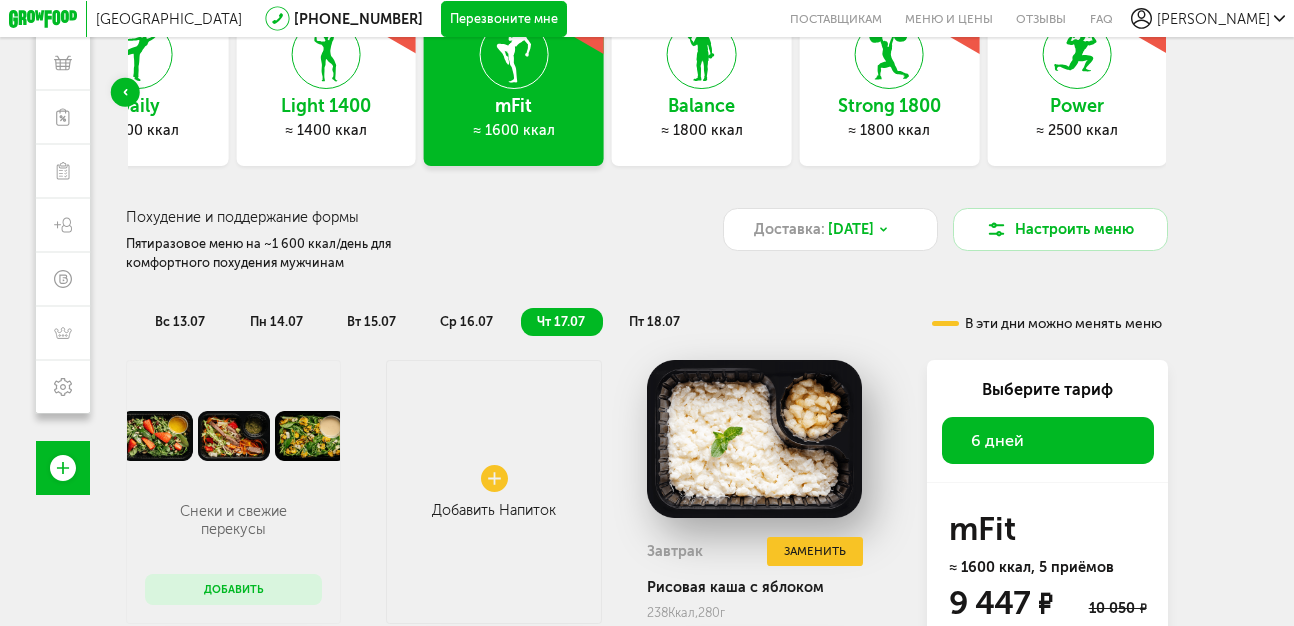 click on "пн 14.07" at bounding box center [276, 321] 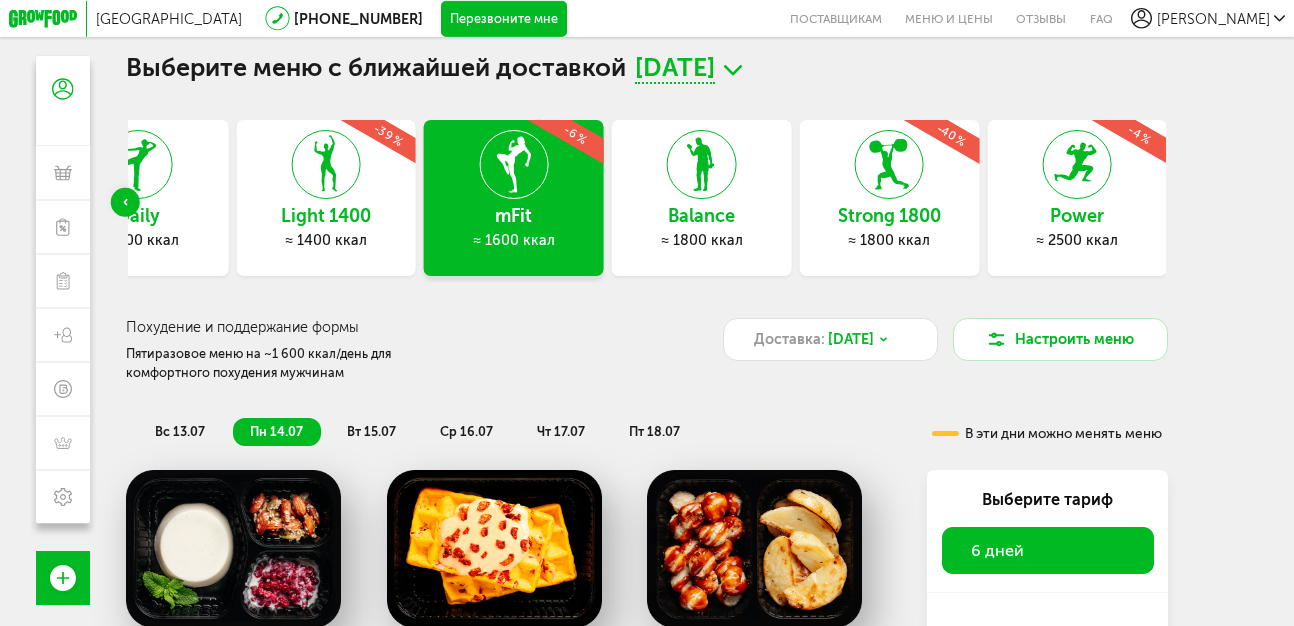 scroll, scrollTop: 0, scrollLeft: 0, axis: both 